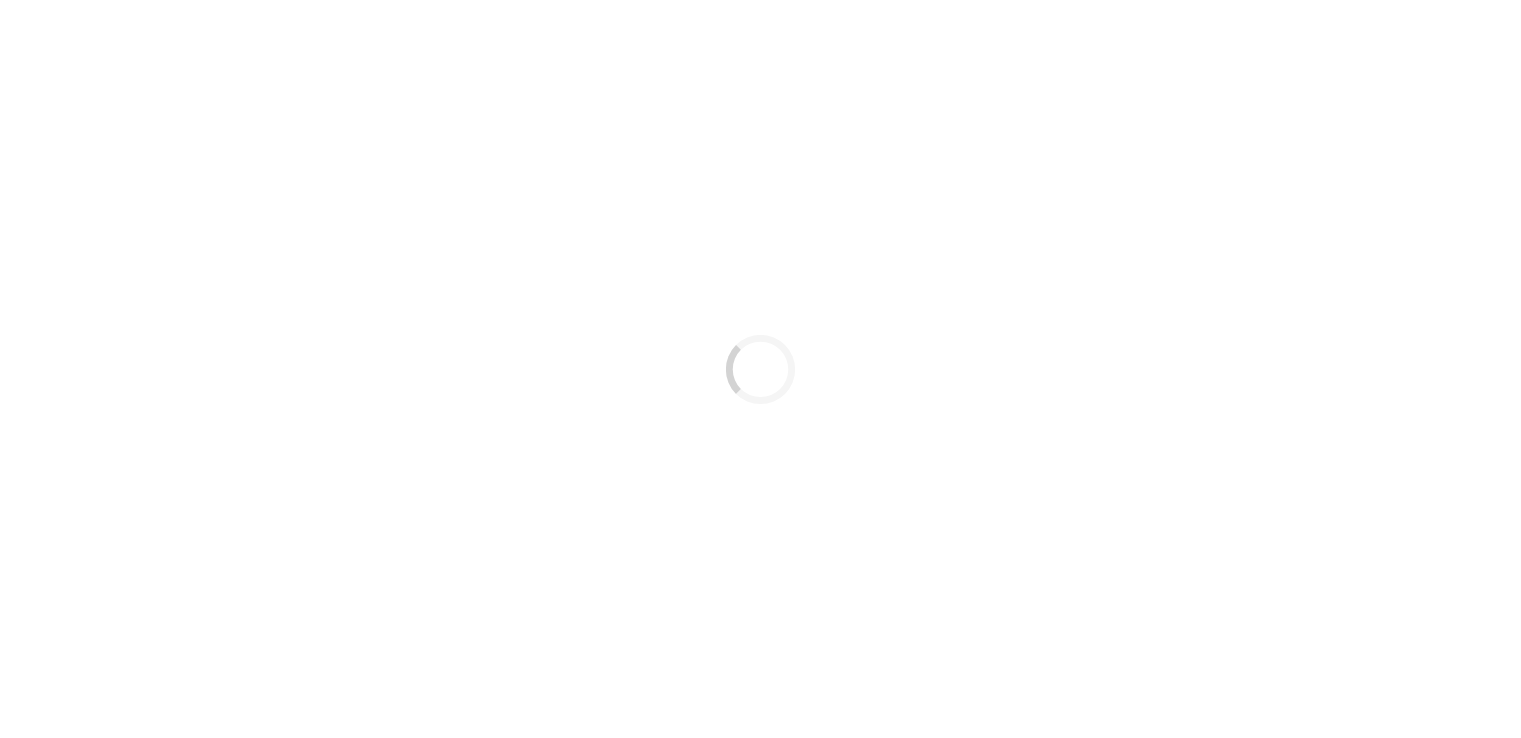 scroll, scrollTop: 0, scrollLeft: 0, axis: both 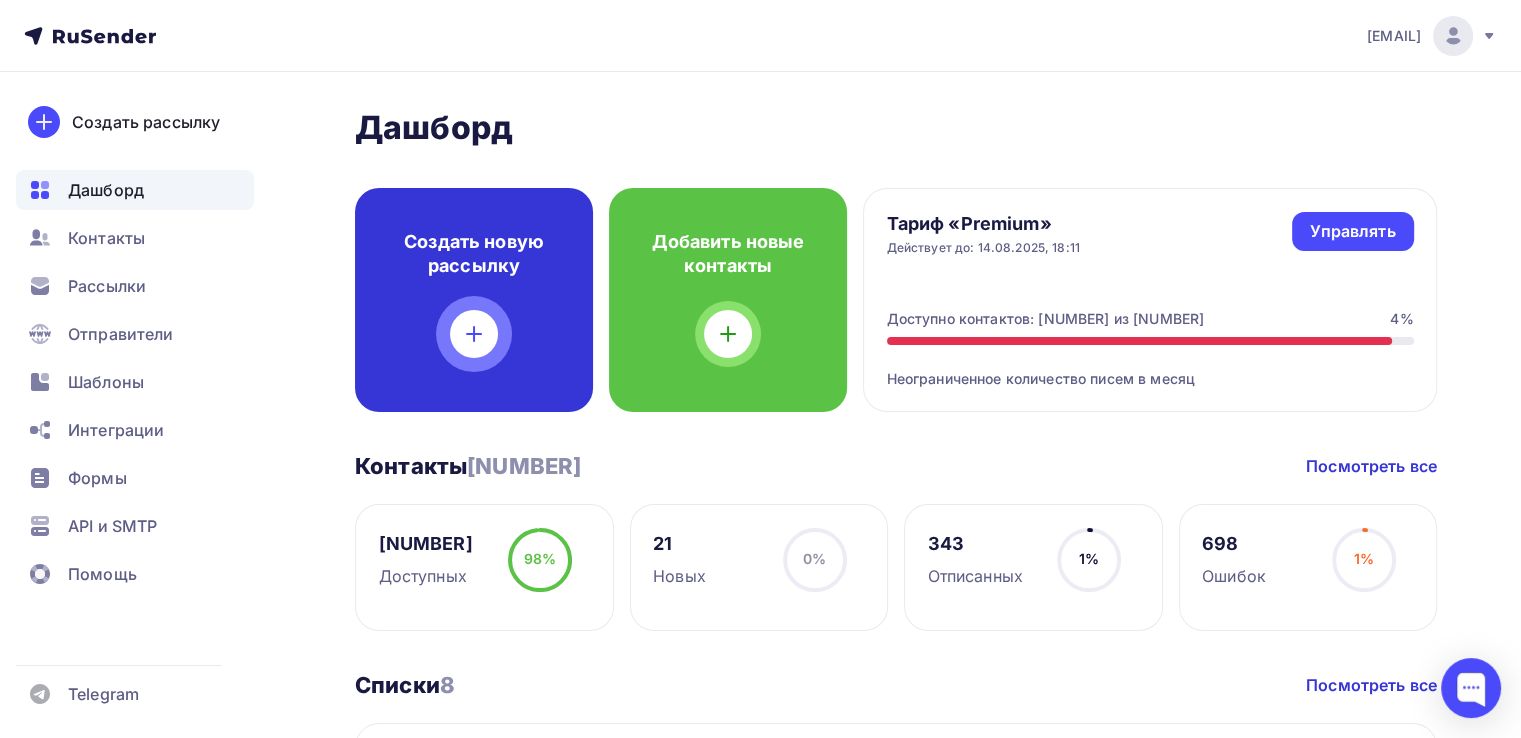 click on "Создать новую рассылку" at bounding box center (474, 254) 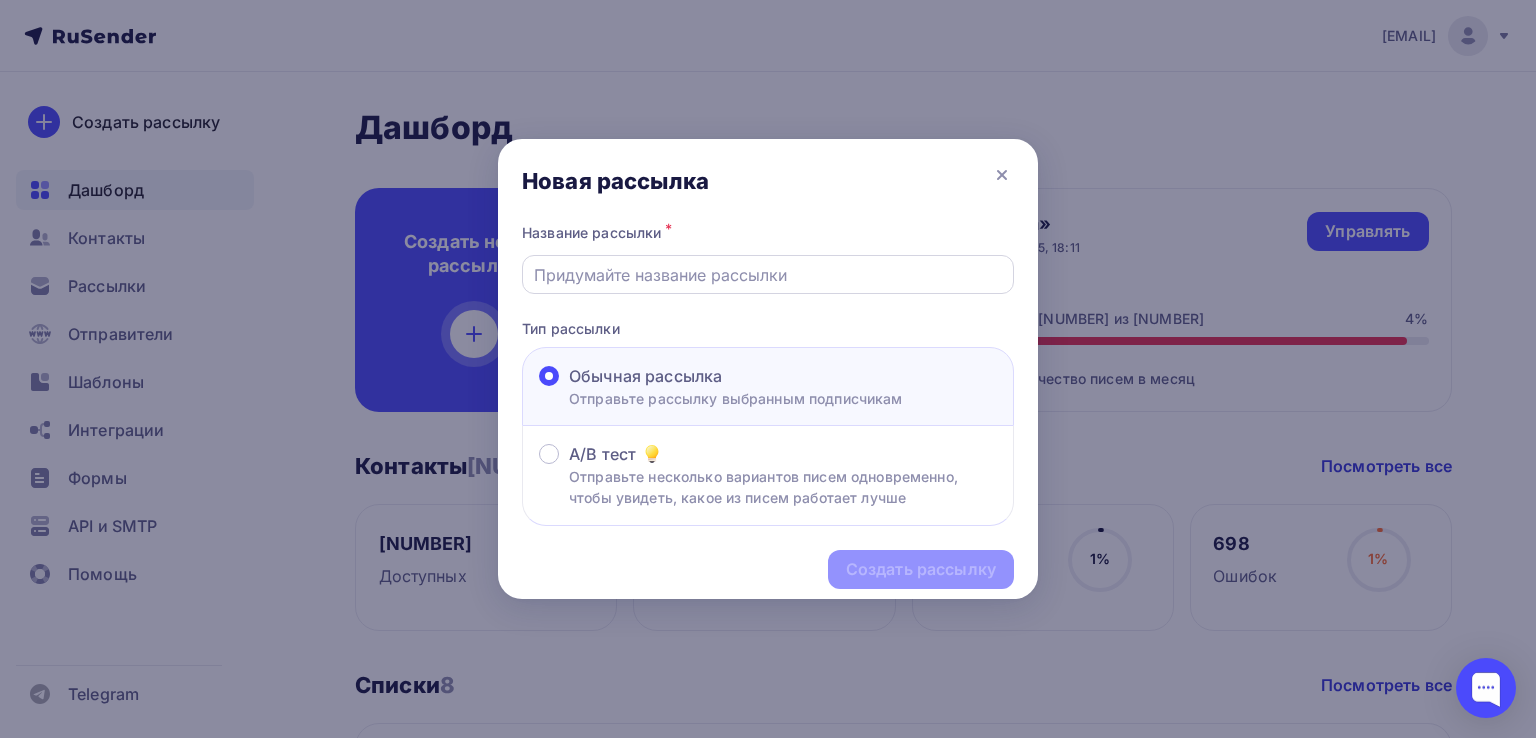 click at bounding box center [768, 275] 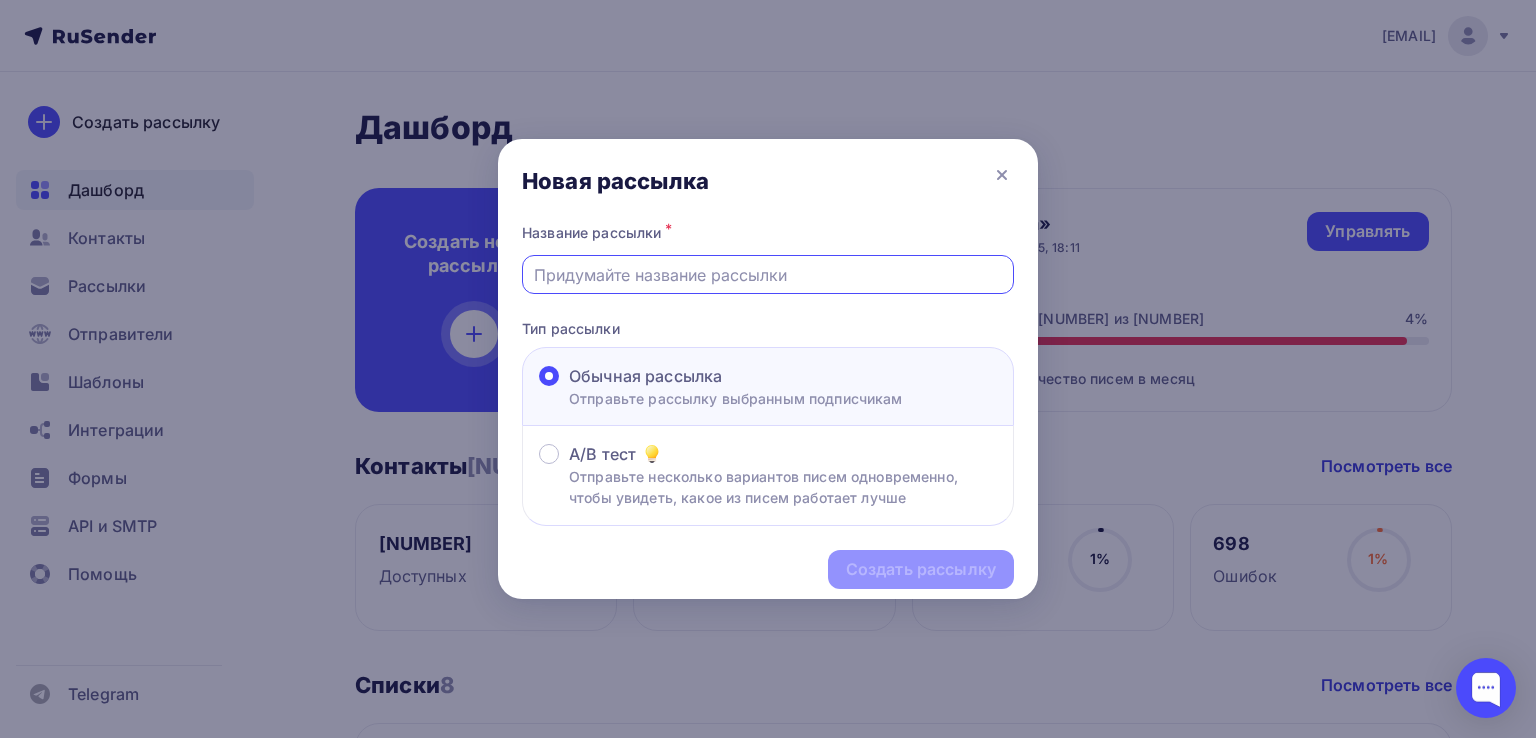 paste on "Нововведения в промышленной безопасности." 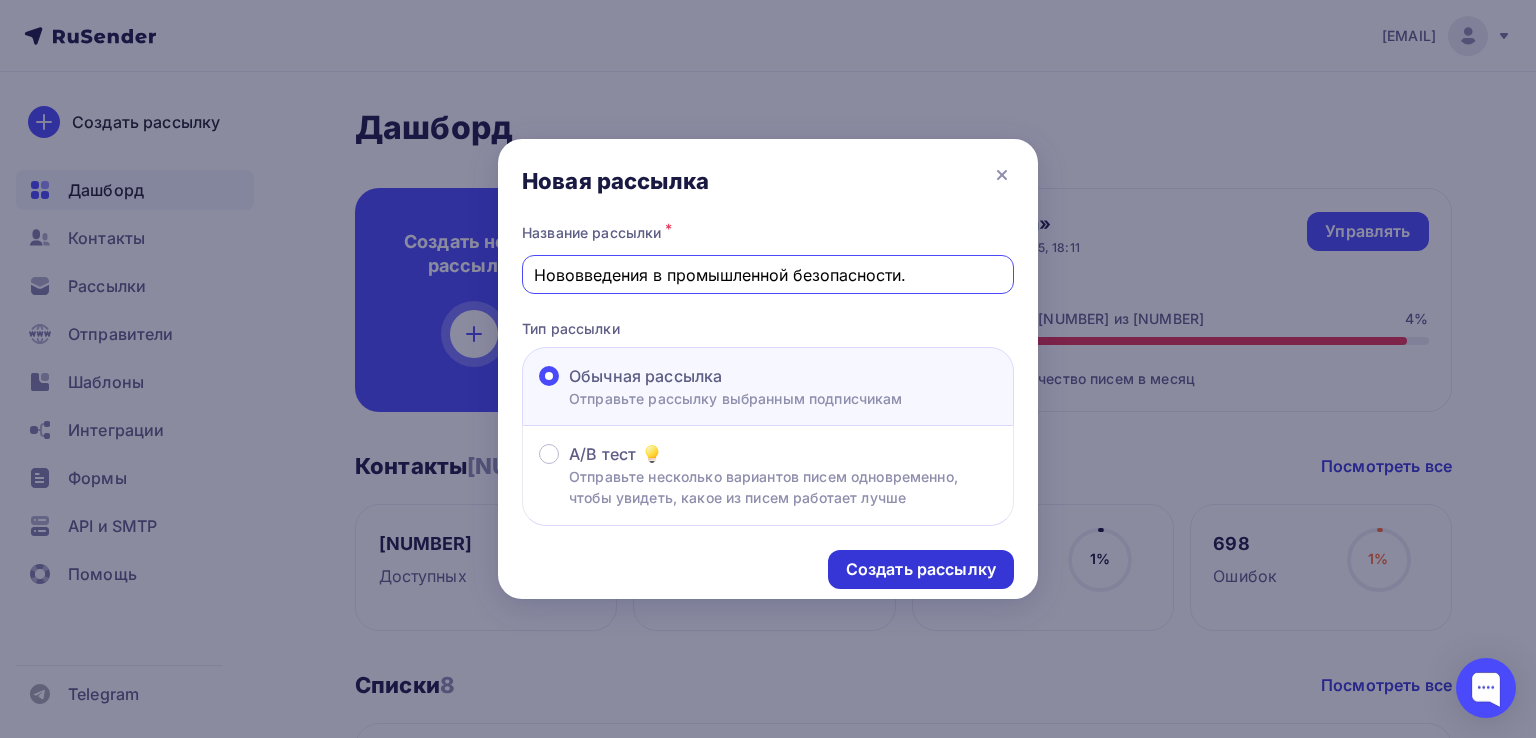 type on "Нововведения в промышленной безопасности." 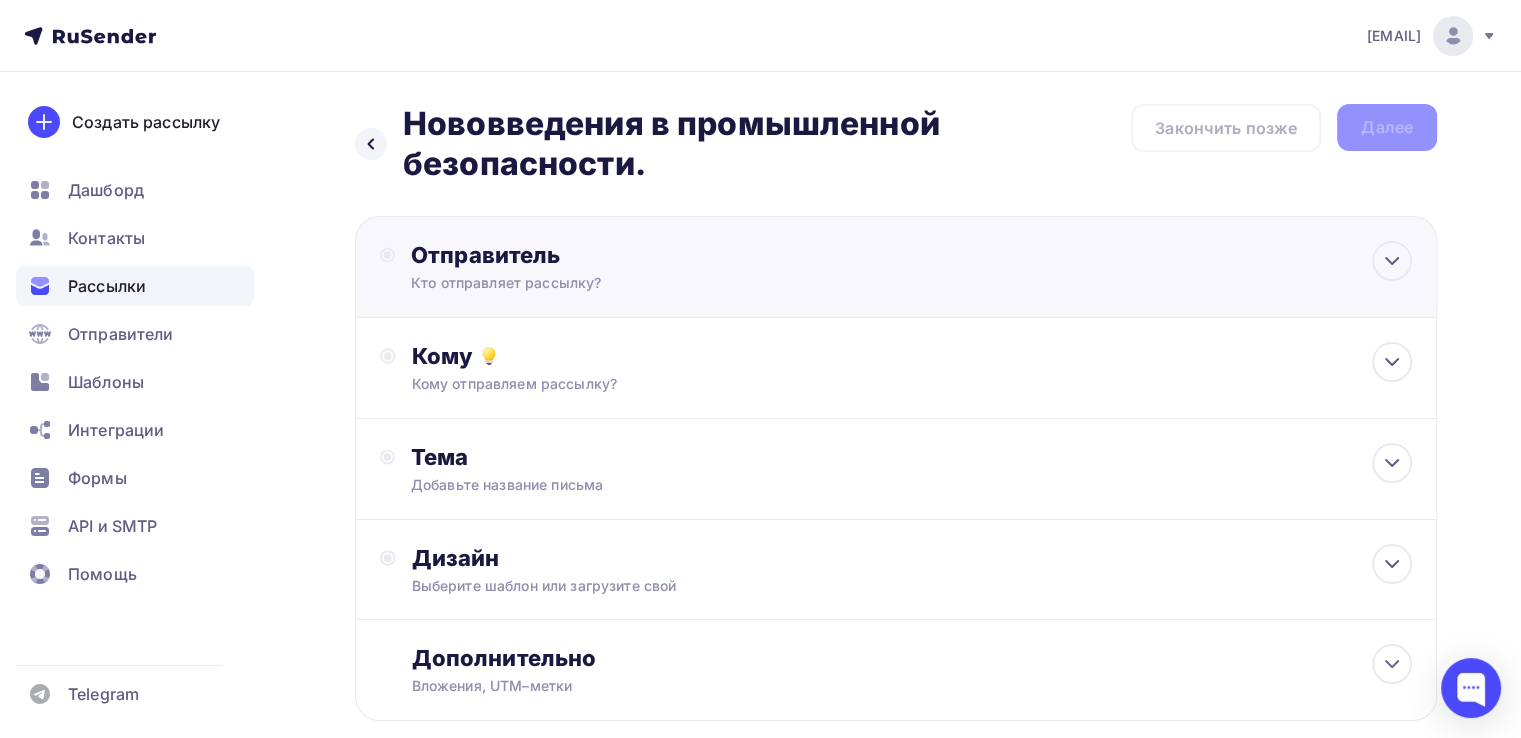 click on "Отправитель" at bounding box center (627, 255) 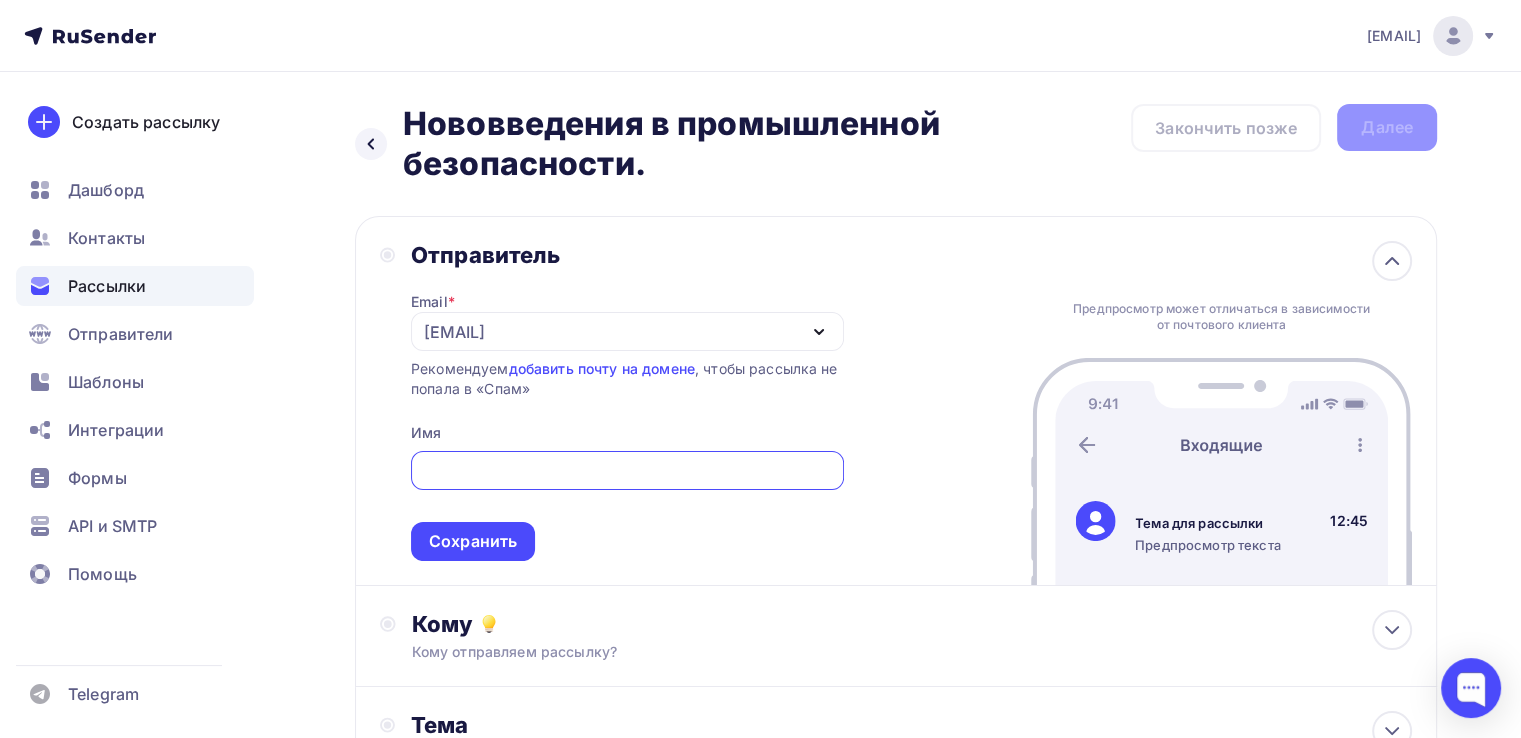 scroll, scrollTop: 0, scrollLeft: 0, axis: both 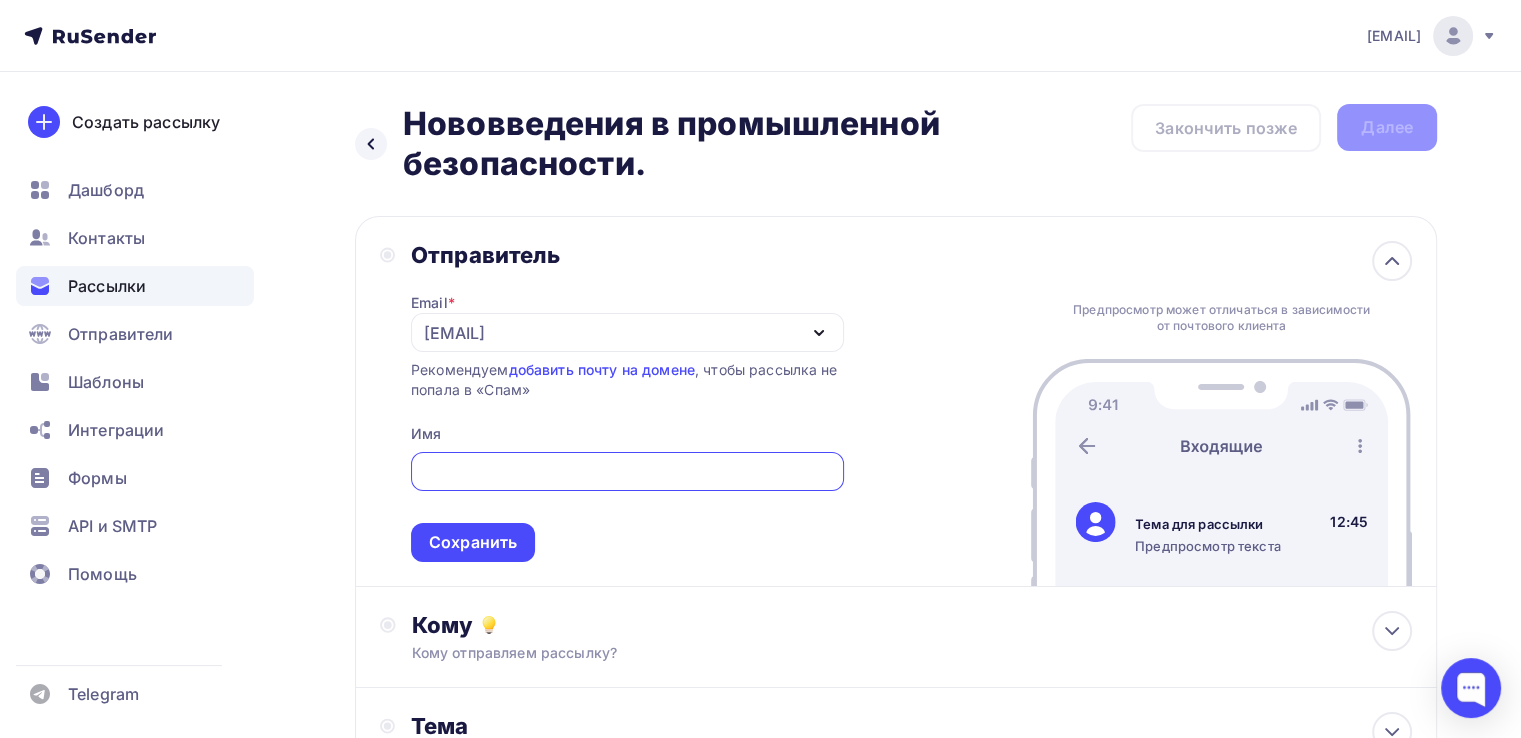 click on "[EMAIL]" at bounding box center (454, 333) 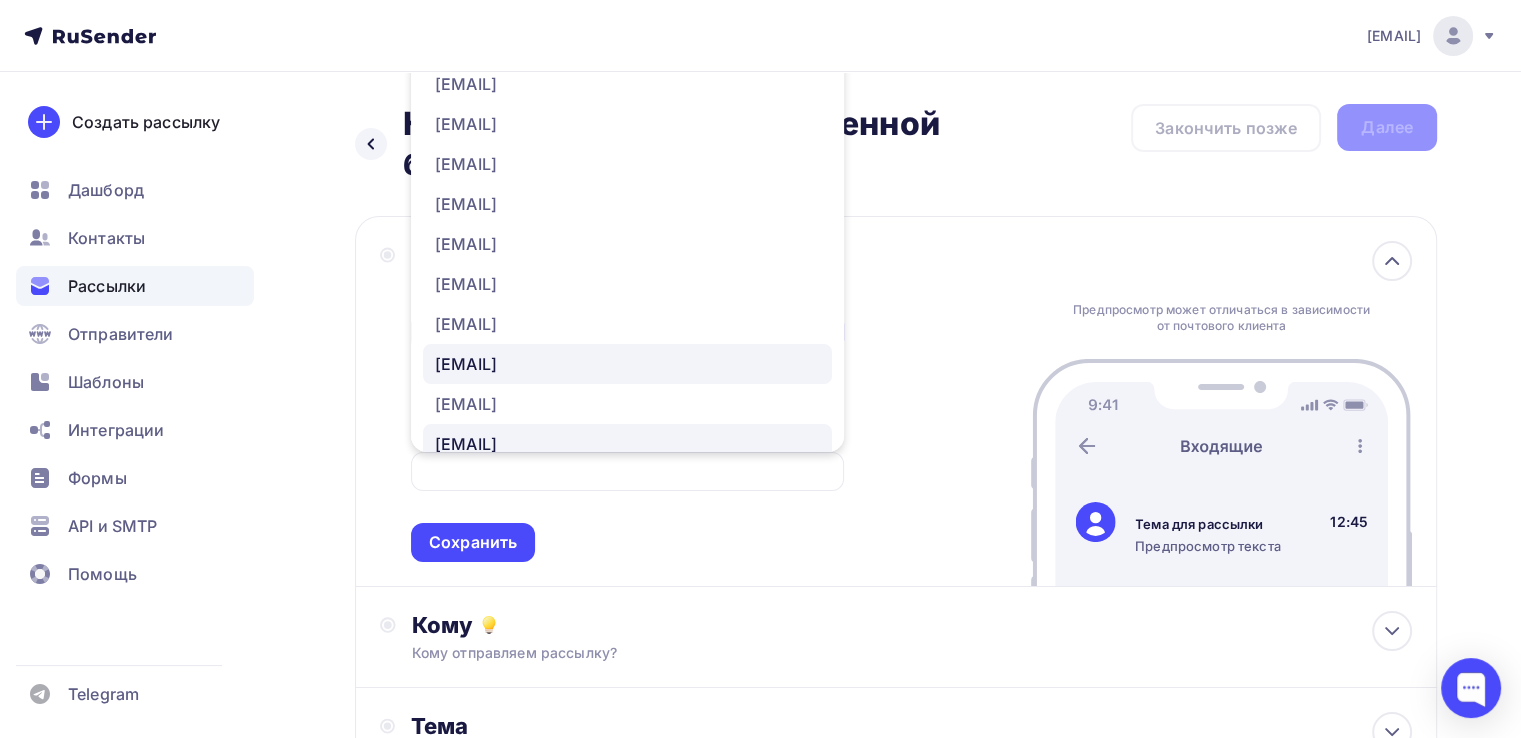 scroll, scrollTop: 100, scrollLeft: 0, axis: vertical 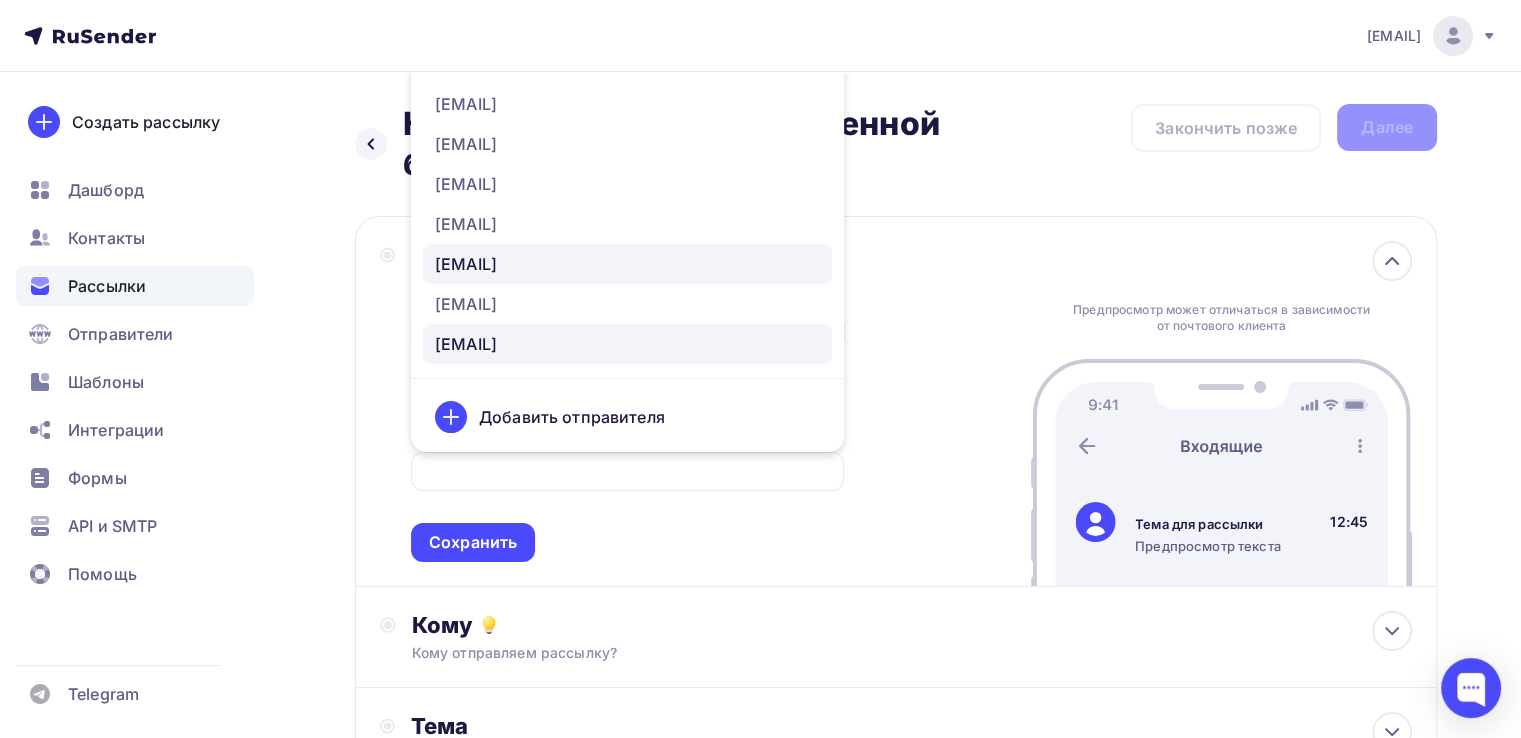 click on "[EMAIL]" at bounding box center [466, 264] 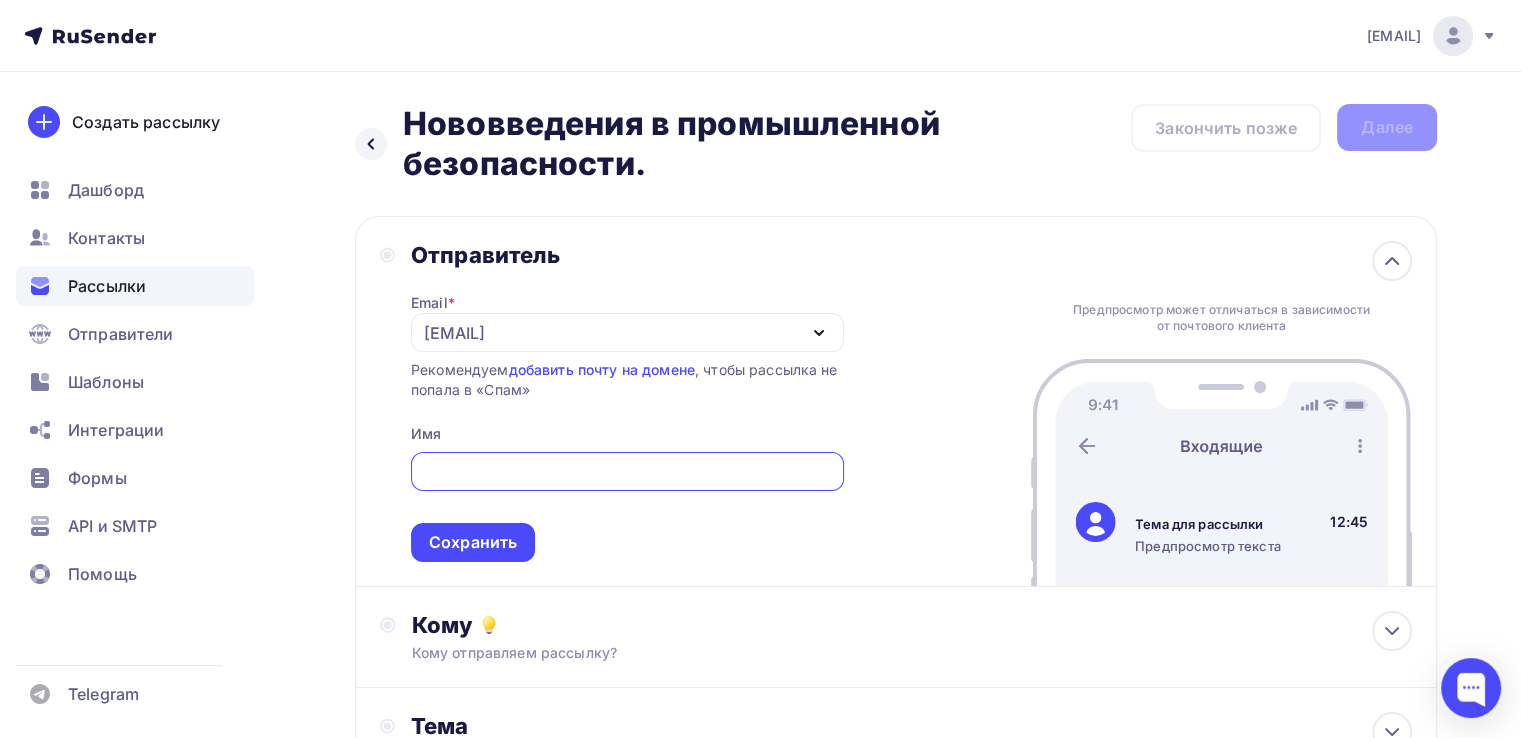 click at bounding box center (627, 472) 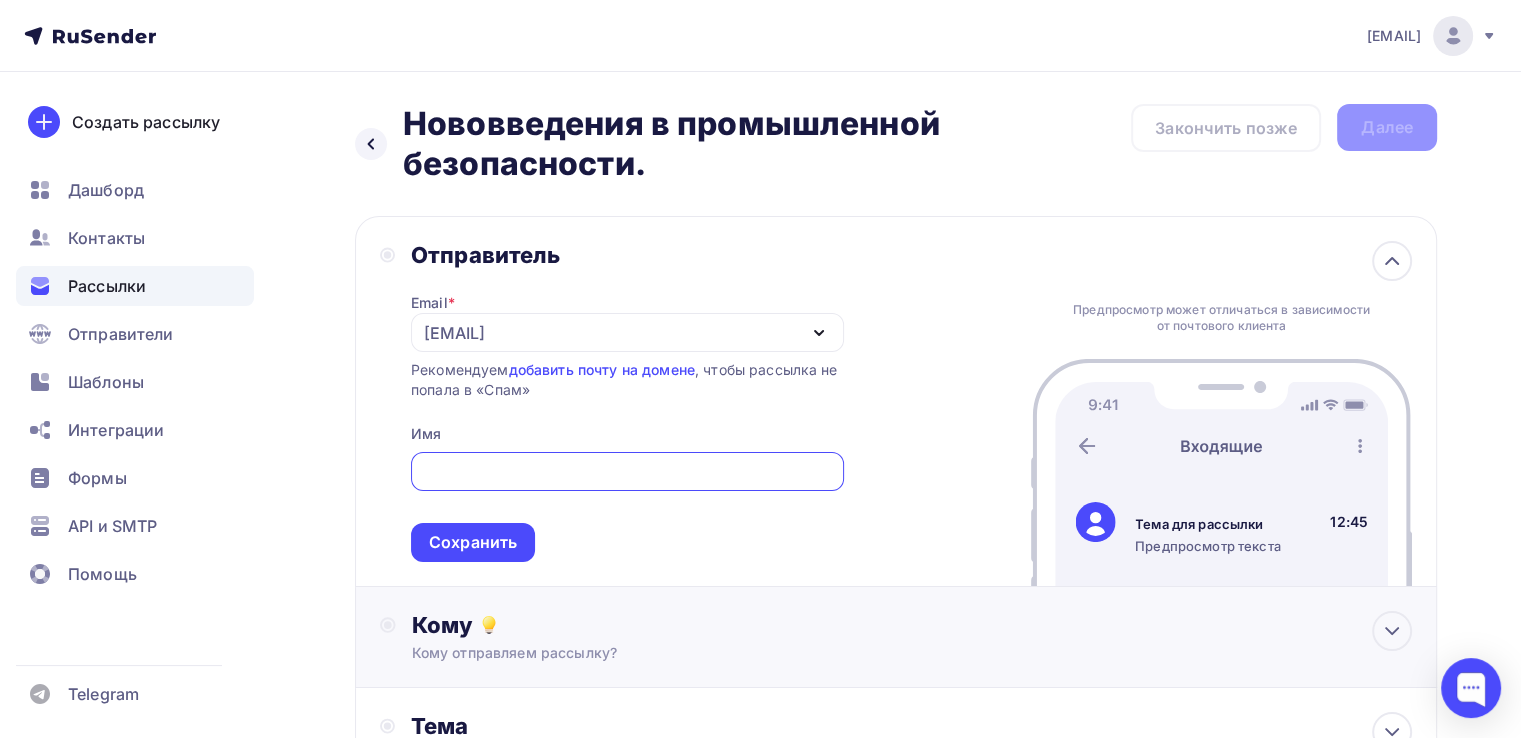 click on "Кому" at bounding box center [912, 625] 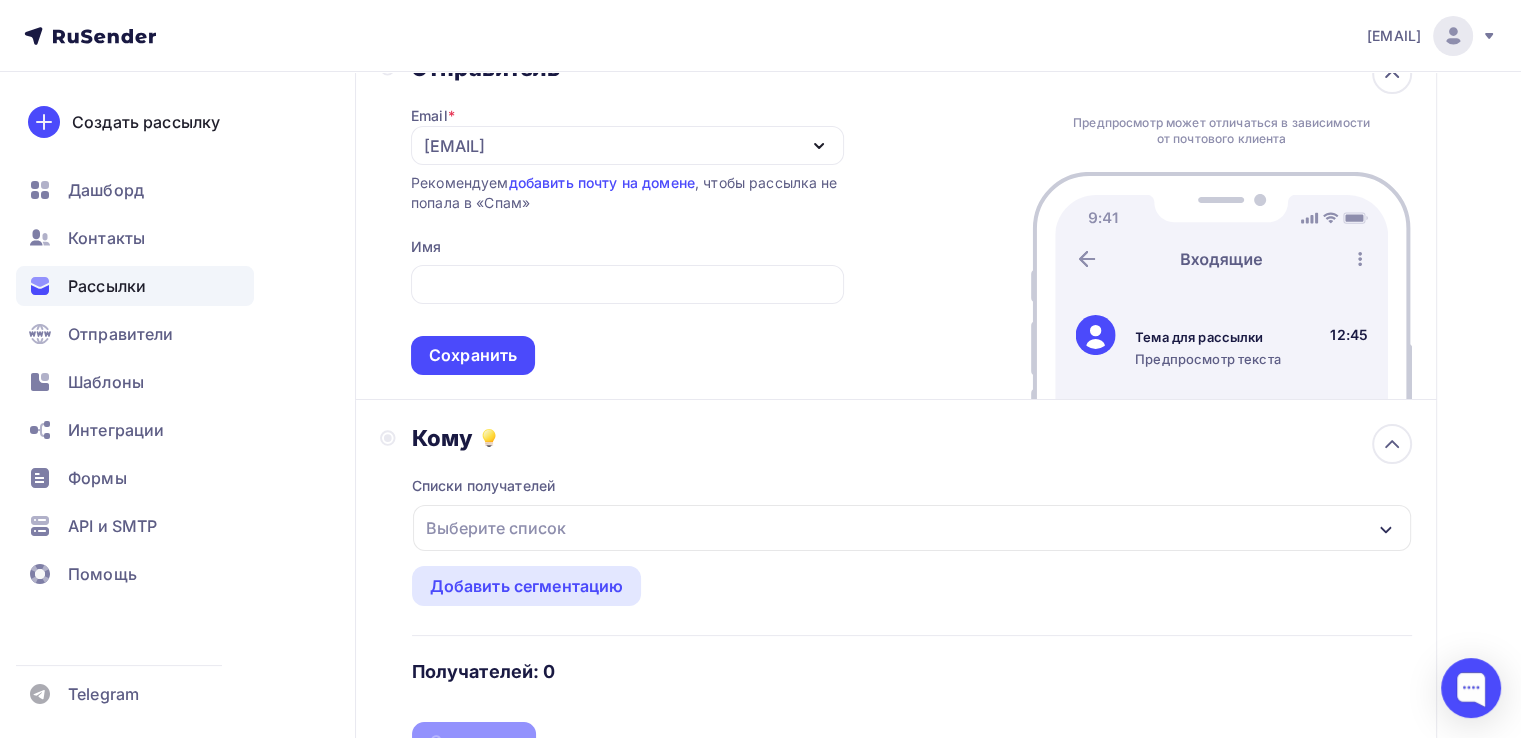 scroll, scrollTop: 200, scrollLeft: 0, axis: vertical 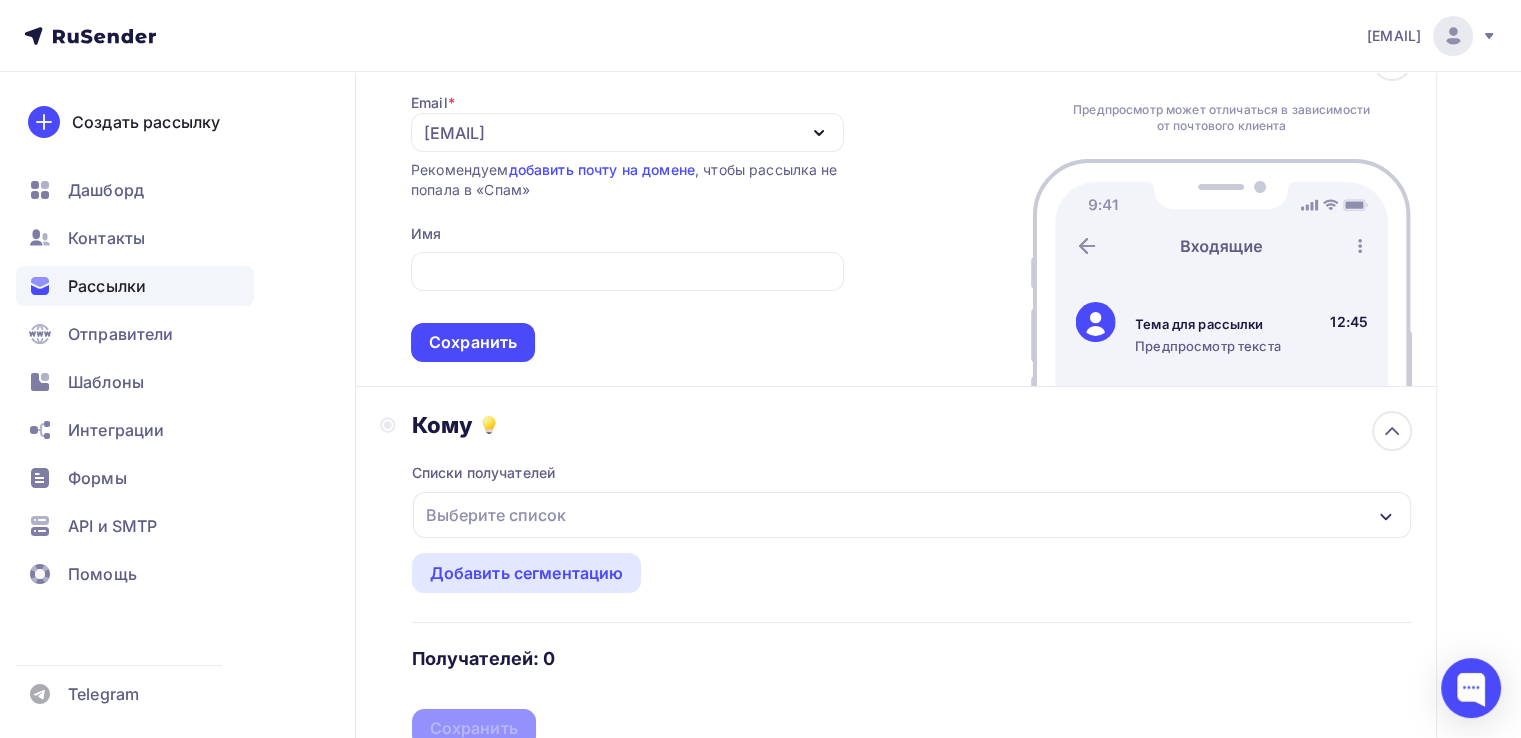 click on "Выберите список" at bounding box center (912, 515) 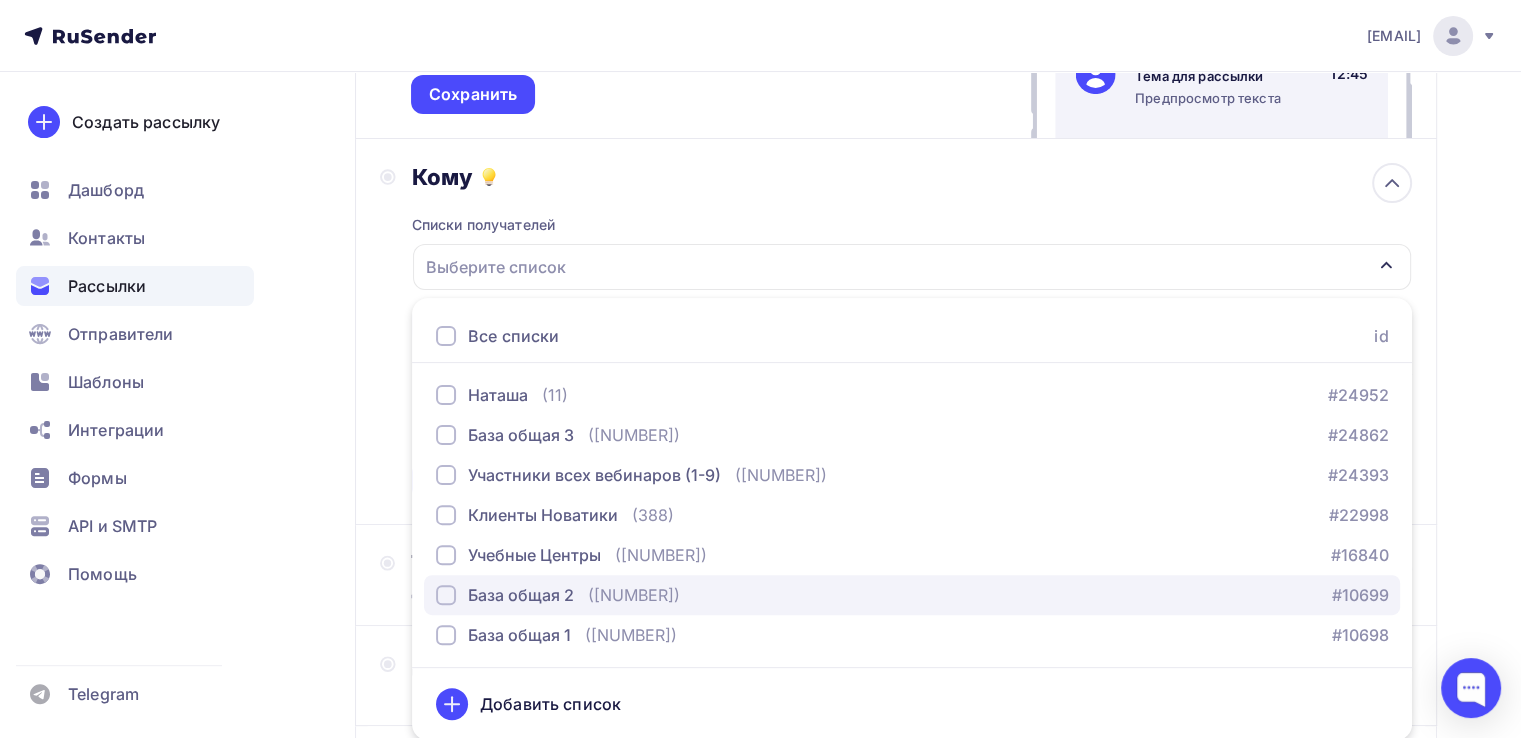 click on "База общая 2" at bounding box center (521, 595) 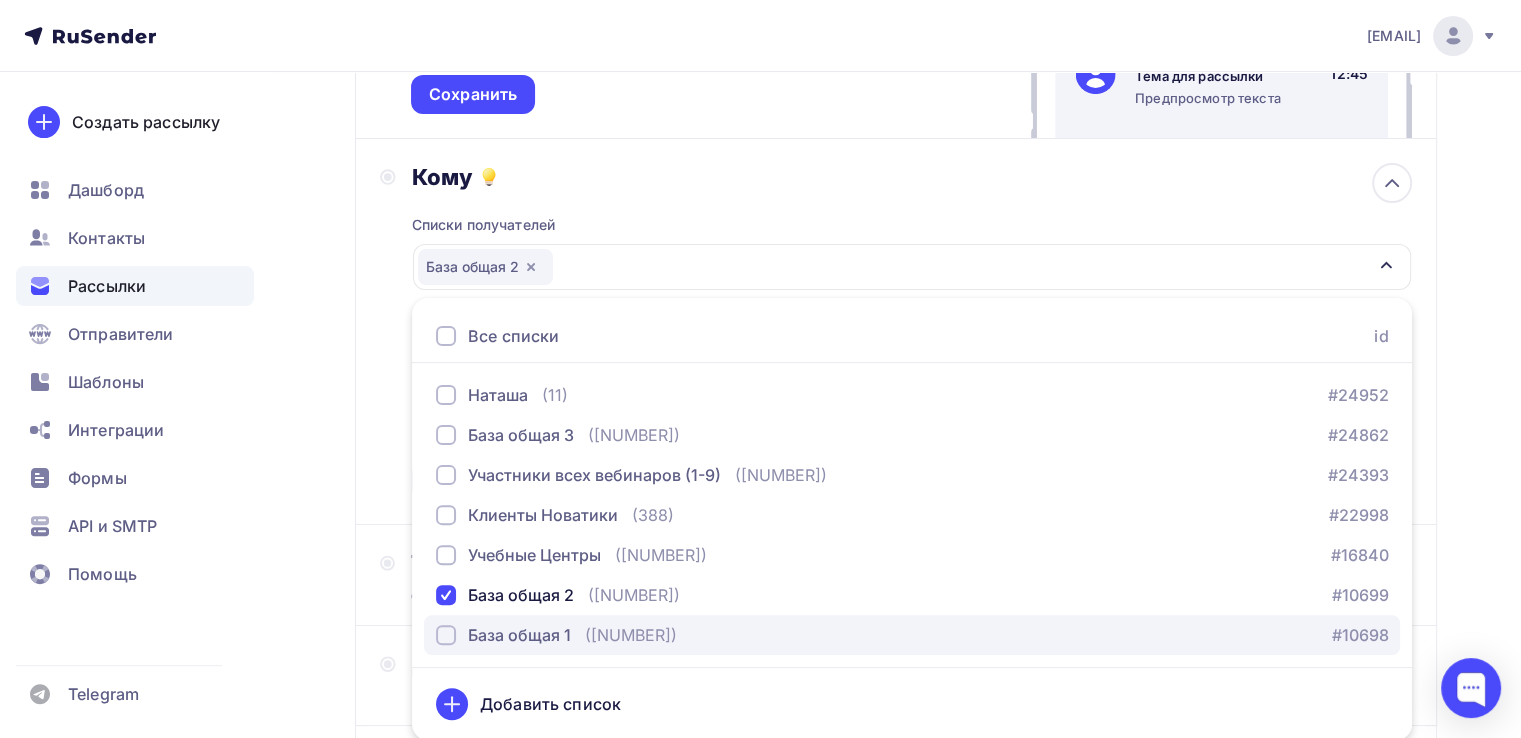 click on "База общая 1" at bounding box center [519, 635] 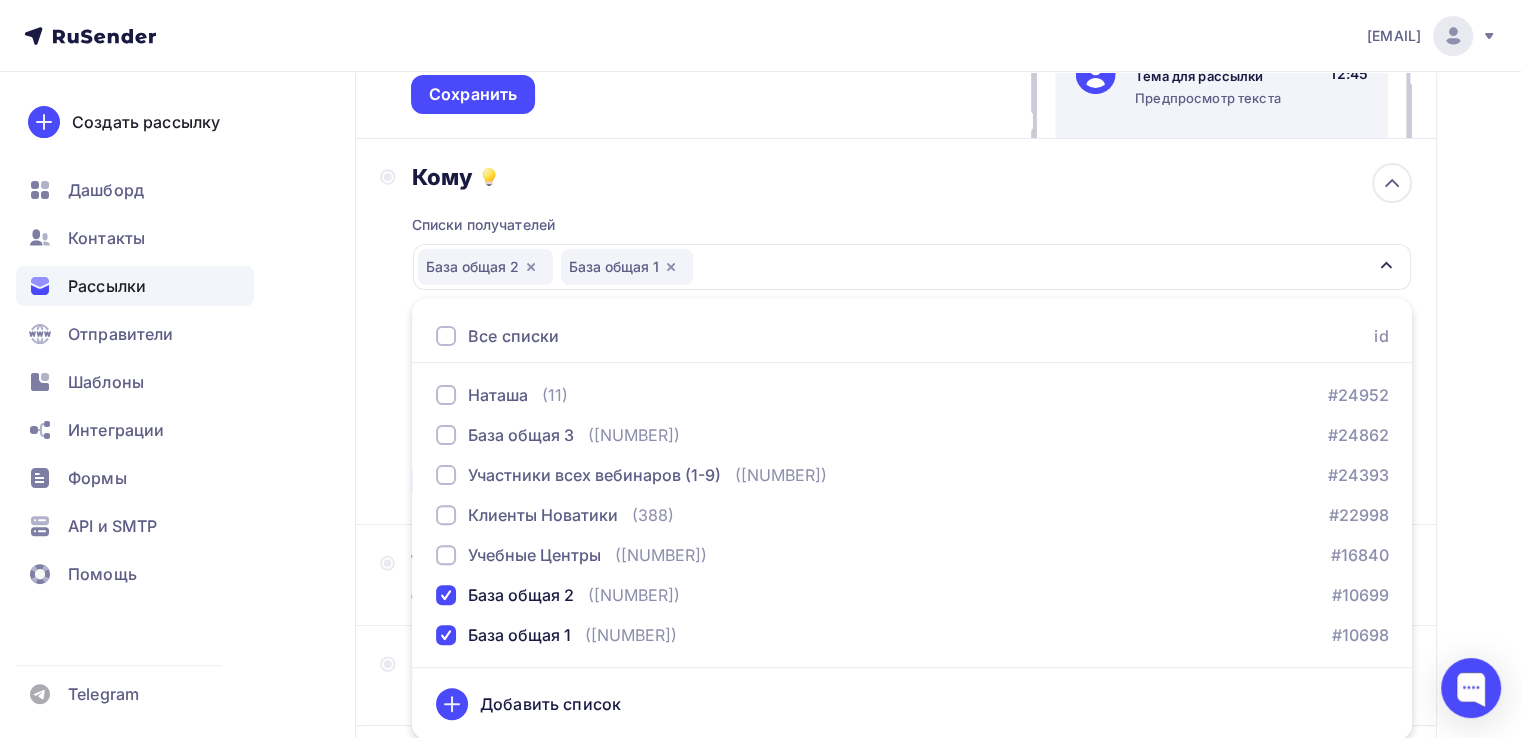 click on "Списки получателей
База общая 2
База общая 1
Все списки
id
[NAME]
([NUMBER])
#24952
База общая 3
([NUMBER])
#24862
Участники всех вебинаров (1-9)
([NUMBER])
#24393
Клиенты Новатики
([NUMBER])
#22998
Учебные Центры
([NUMBER])
#16840
База общая 2
([NUMBER])
#10699
([NUMBER])" at bounding box center (912, 345) 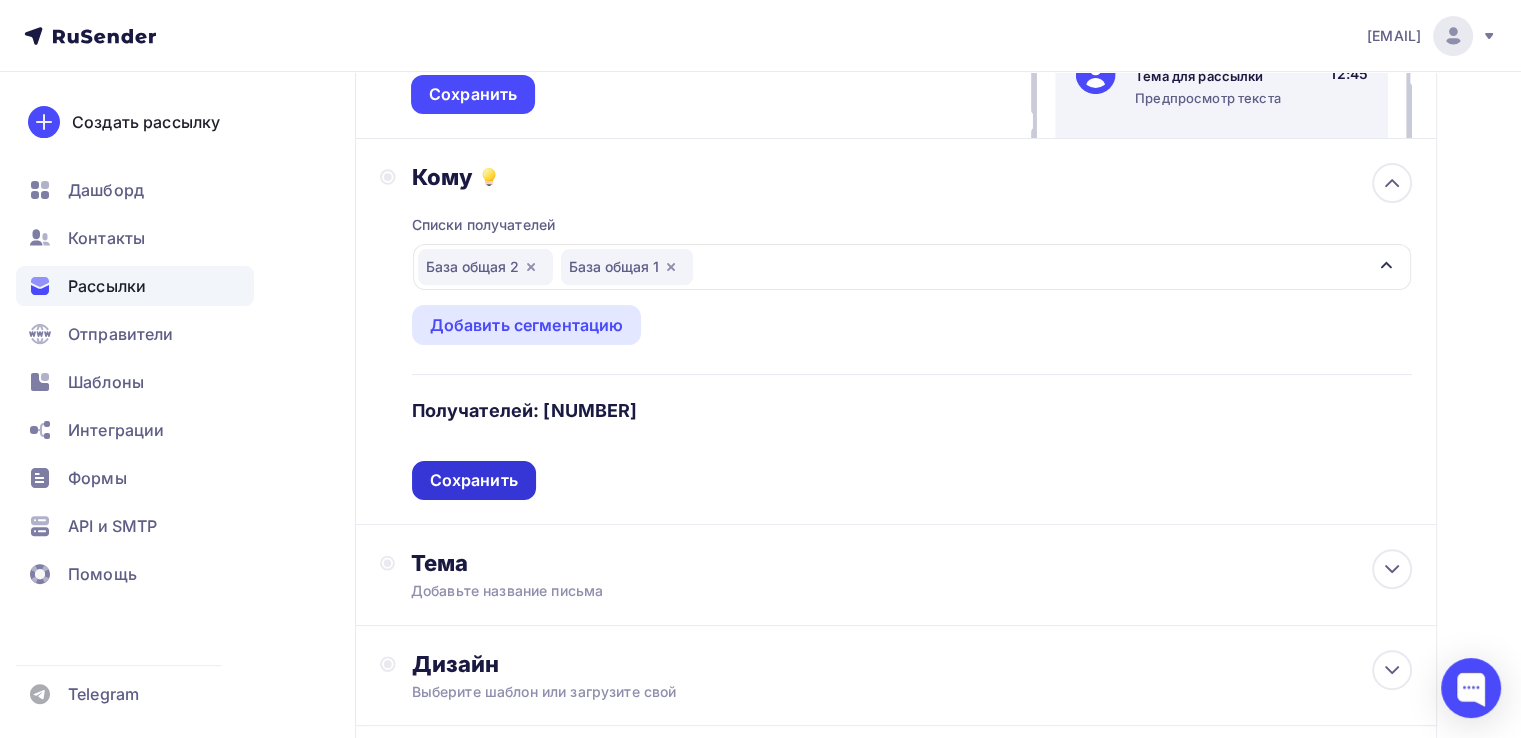 click on "Сохранить" at bounding box center [474, 480] 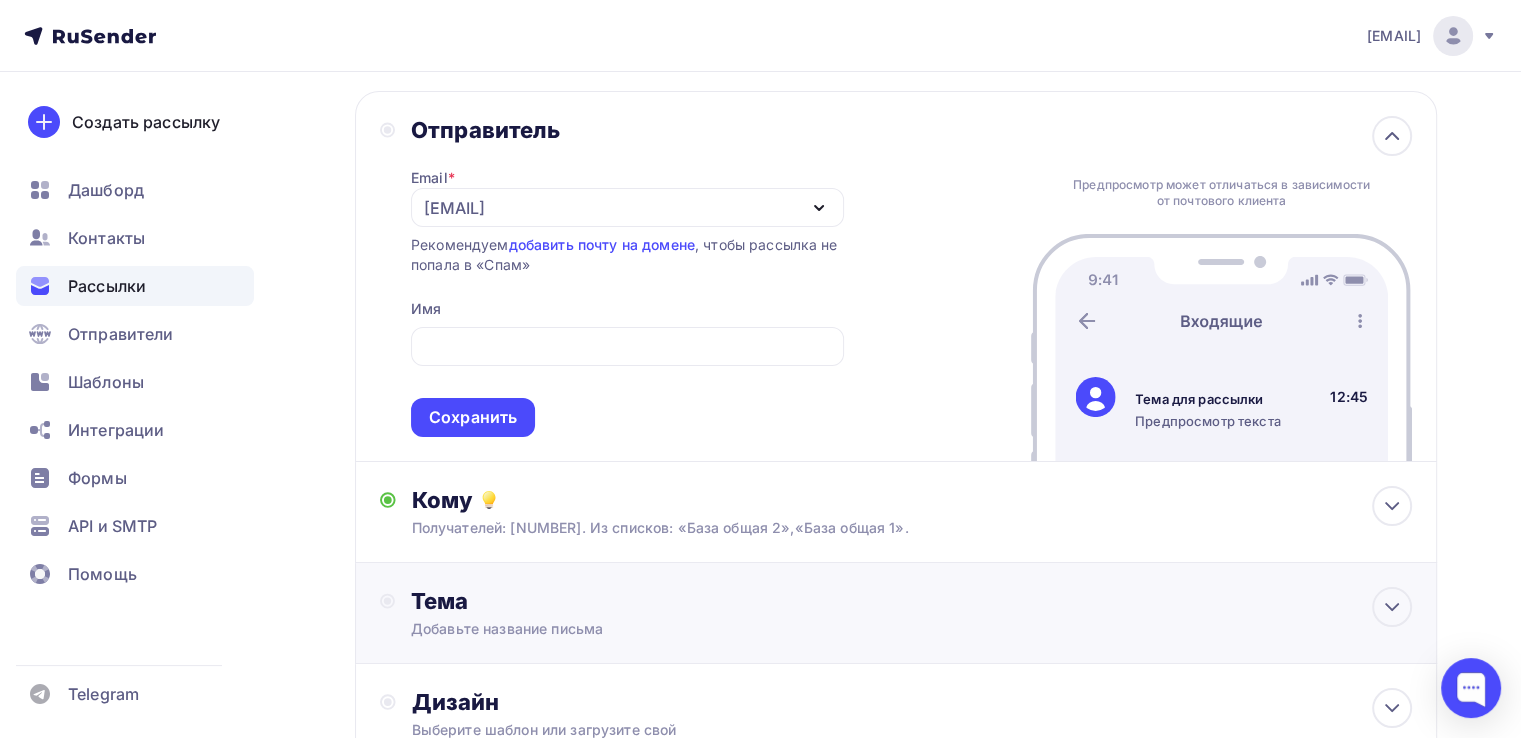 scroll, scrollTop: 80, scrollLeft: 0, axis: vertical 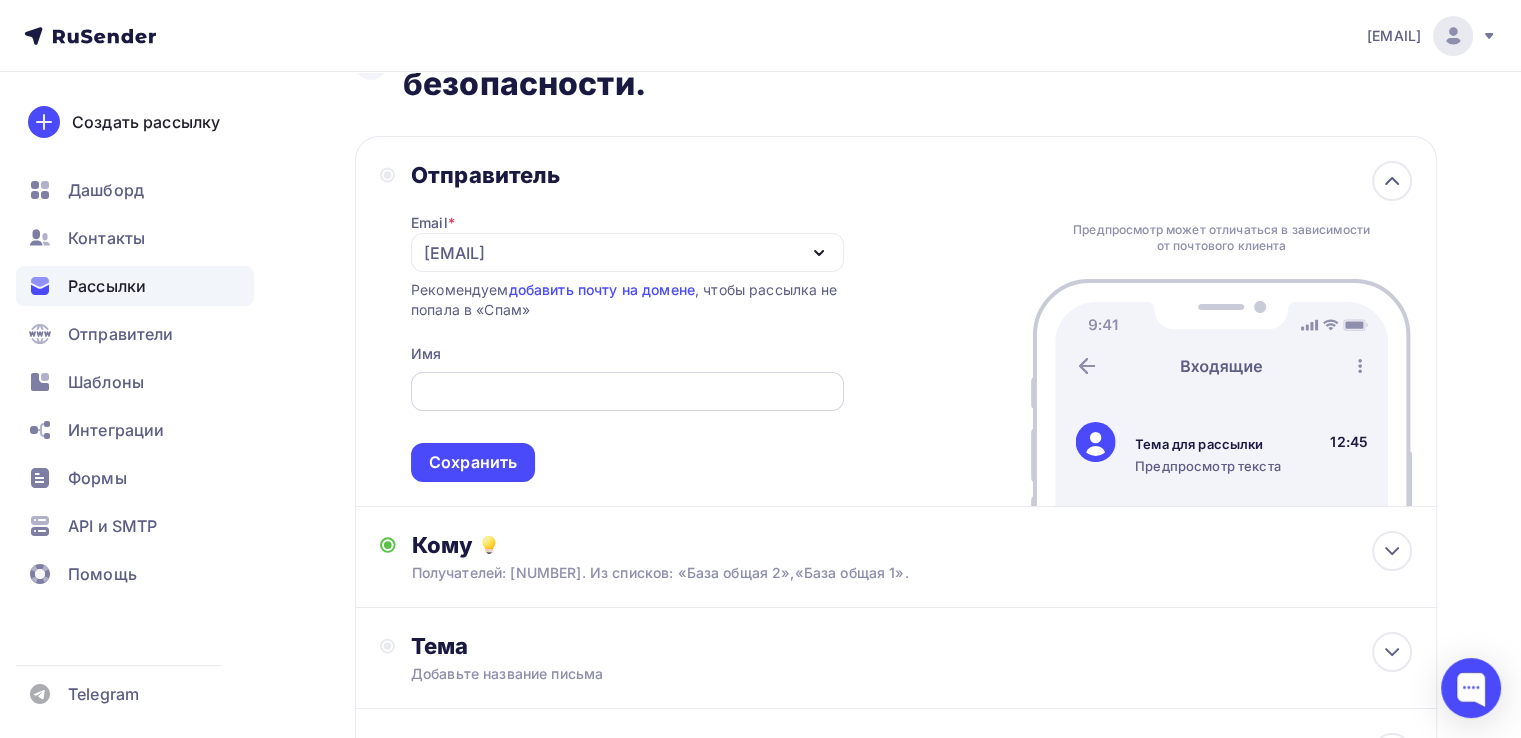 click at bounding box center (627, 392) 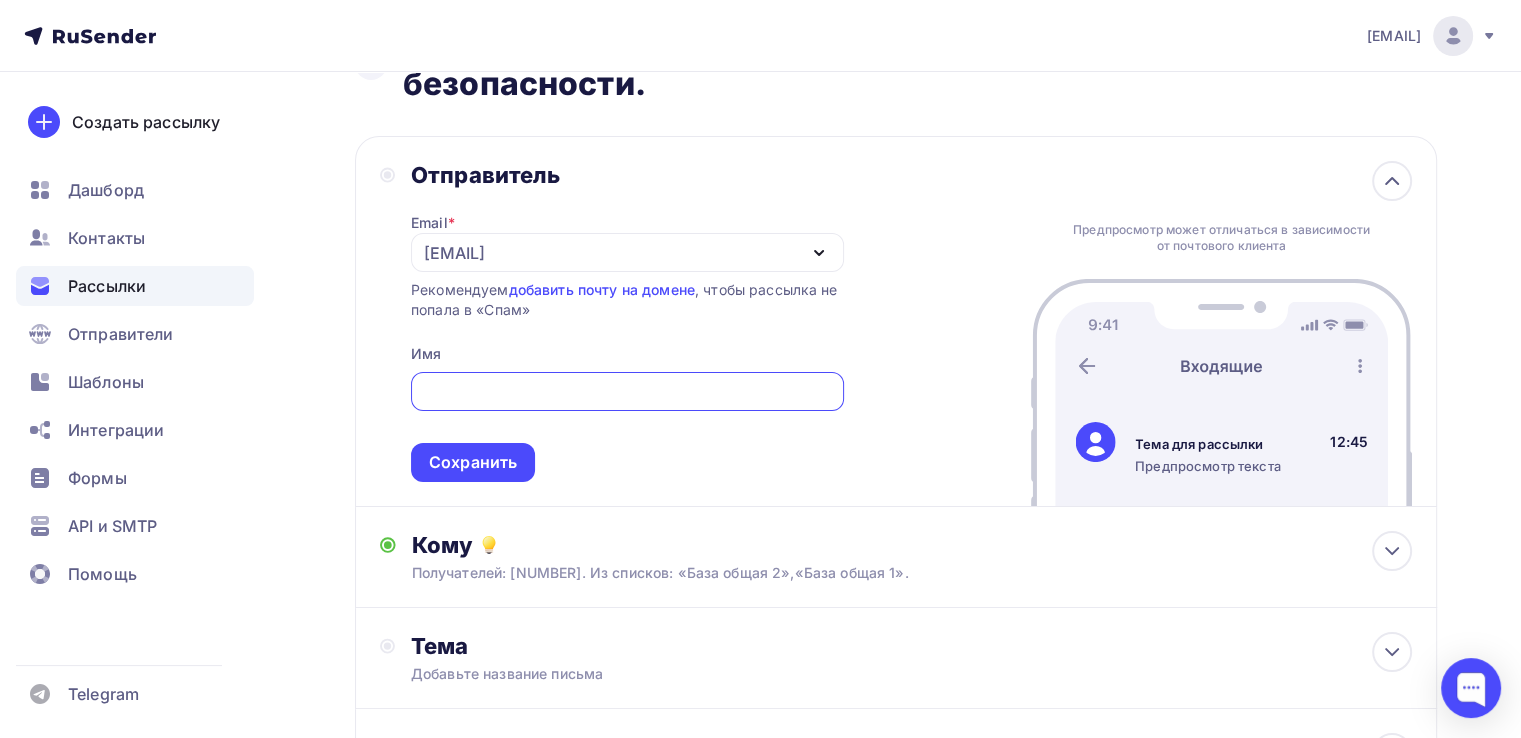 paste on "Новости по охране труда от УЦ «Новатика»" 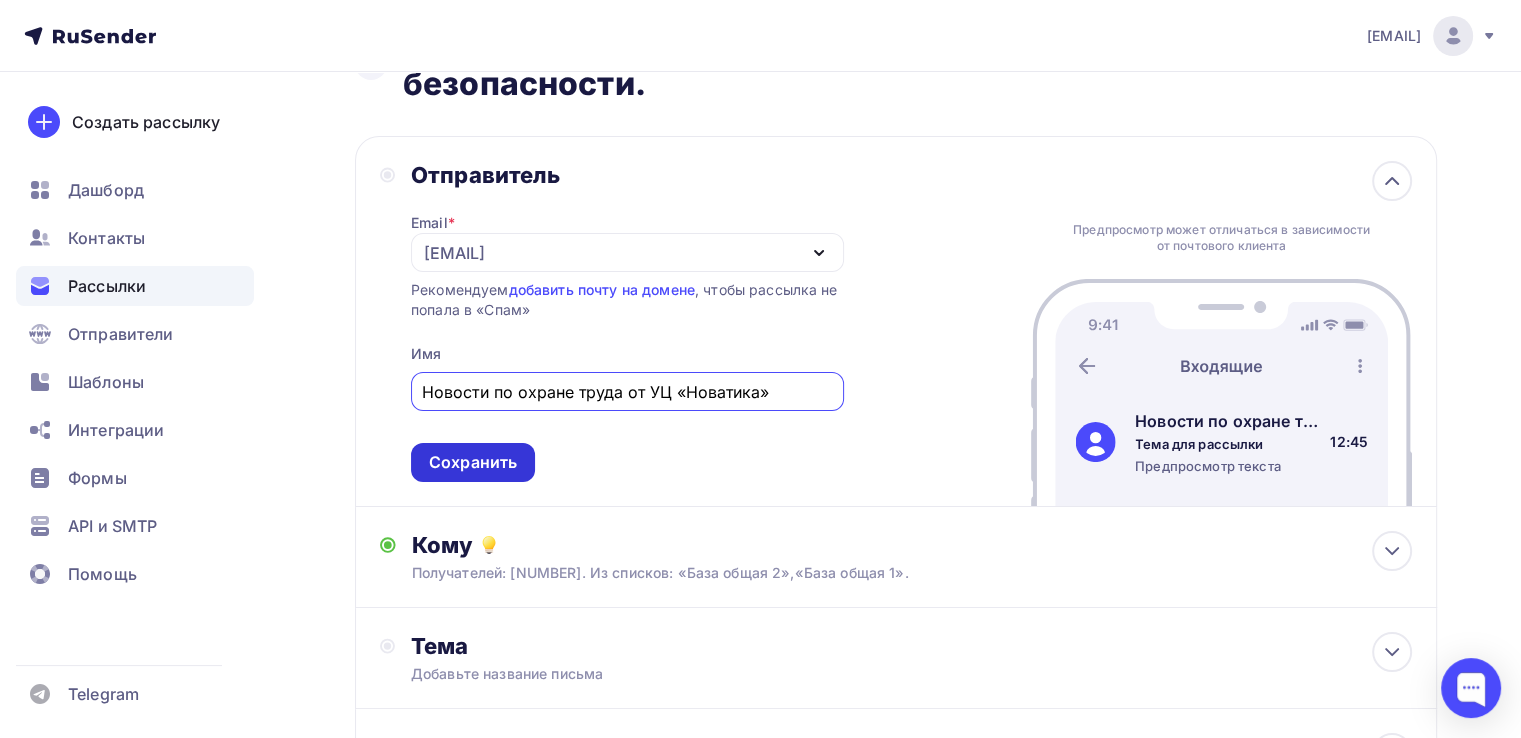 type on "Новости по охране труда от УЦ «Новатика»" 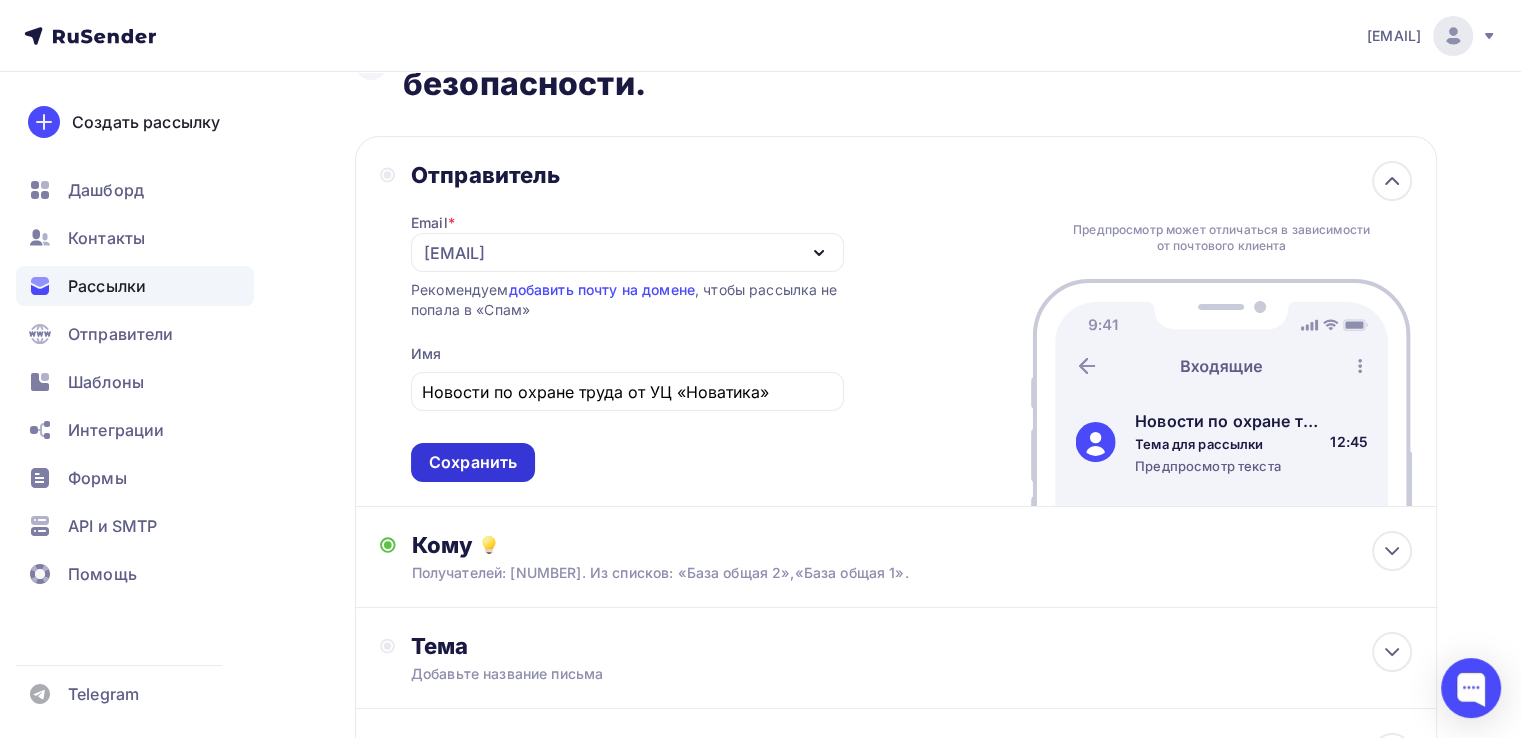 click on "Сохранить" at bounding box center (473, 462) 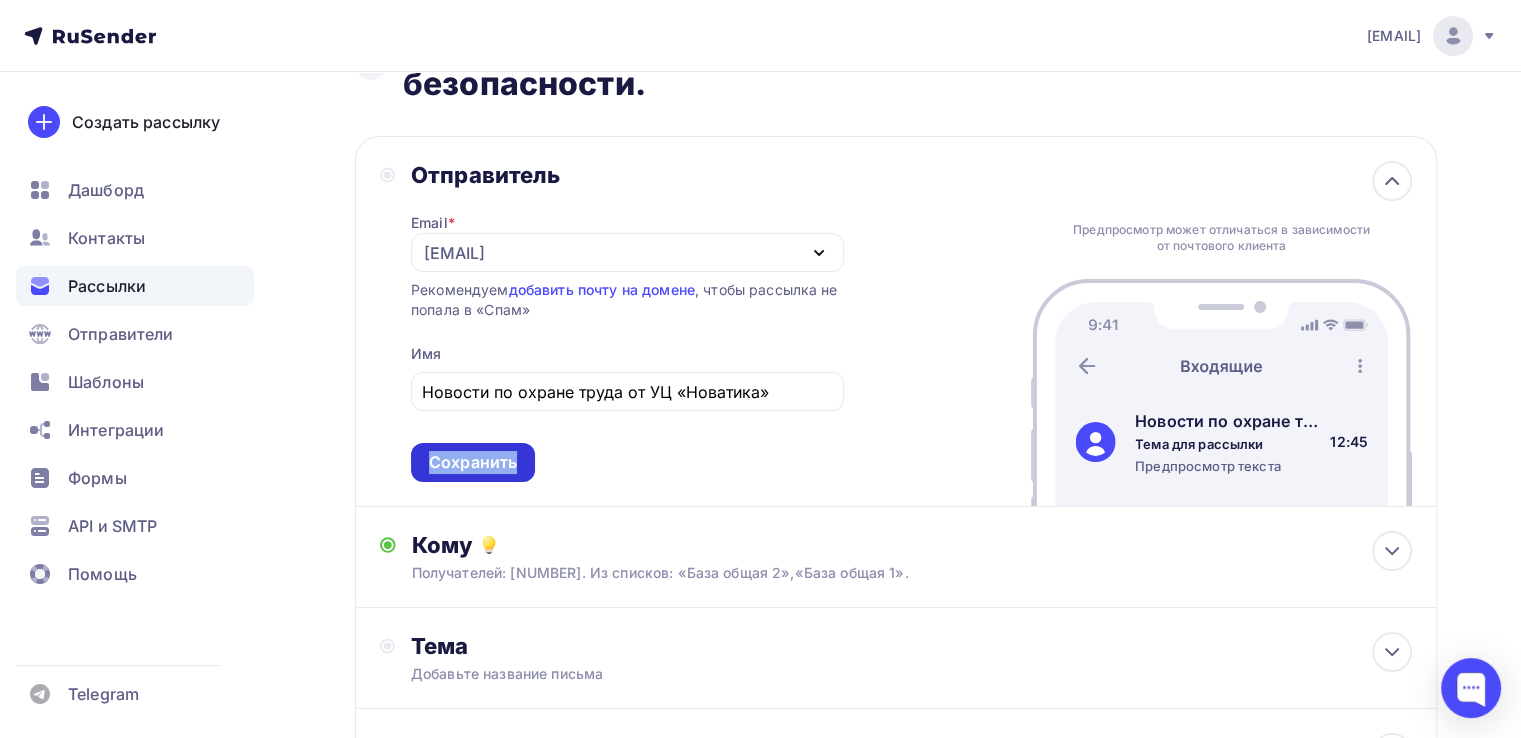 click on "Отправитель
Email  *
[EMAIL]
[EMAIL]           [EMAIL]           [EMAIL]           [EMAIL]           [EMAIL]           [EMAIL]           [EMAIL]           [EMAIL]           [EMAIL]           [EMAIL]               Добавить отправителя
Рекомендуем  добавить почту на домене , чтобы рассылка не попала в «Спам»
Имя     Новости по охране труда от УЦ «Новатика»             Сохранить
Предпросмотр может отличаться  в зависимости от почтового клиента
Тема для рассылки
12:45" at bounding box center [896, 321] 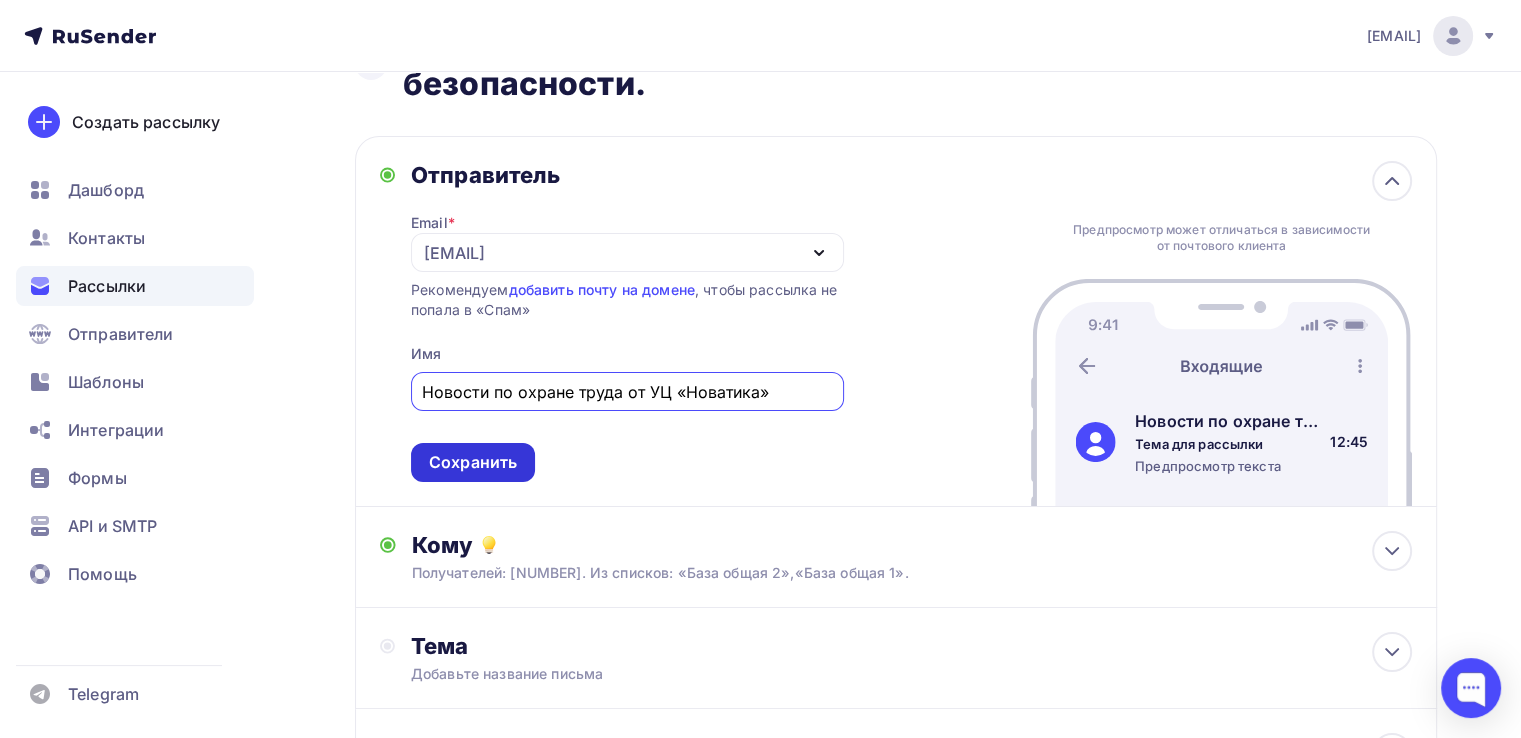 click on "Сохранить" at bounding box center [473, 462] 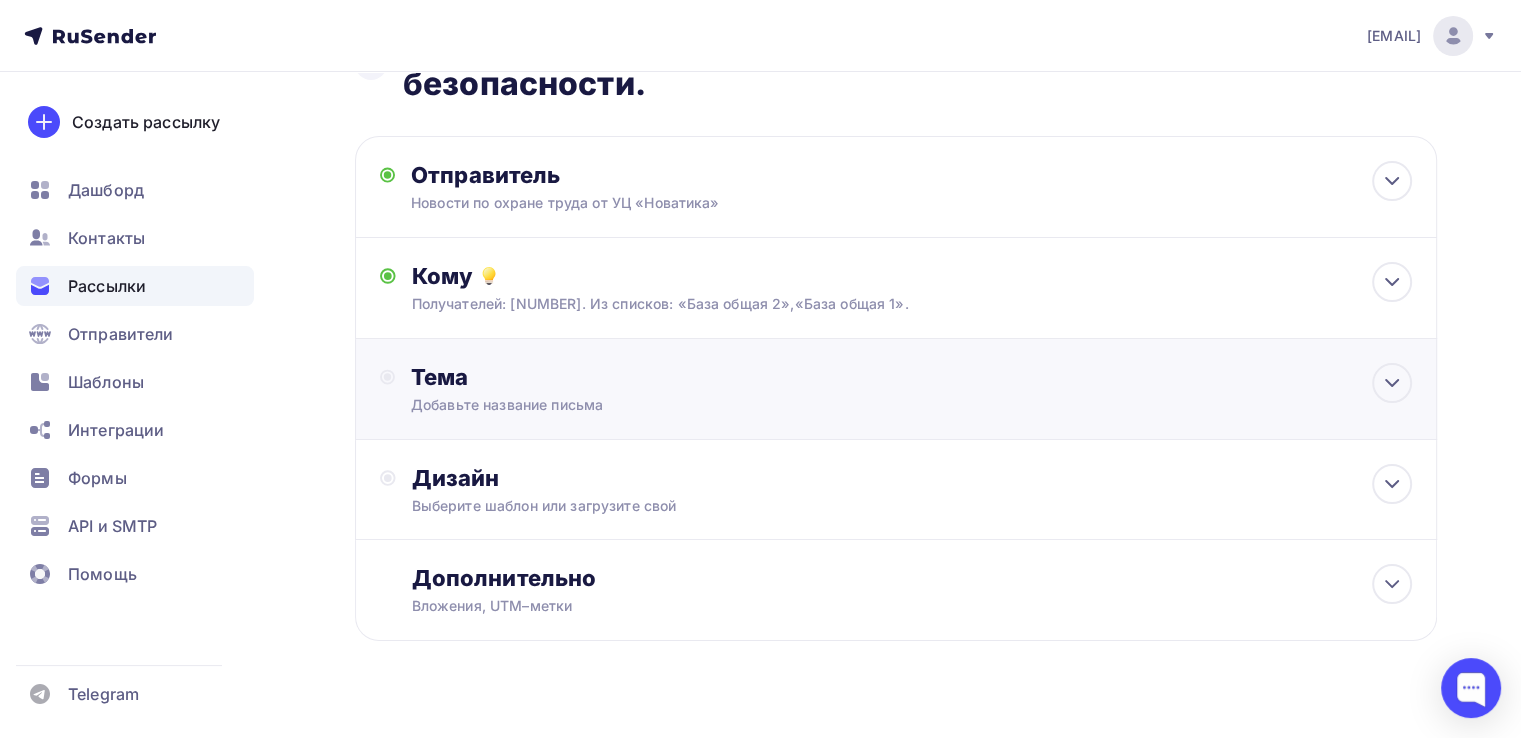 click on "Тема" at bounding box center (608, 377) 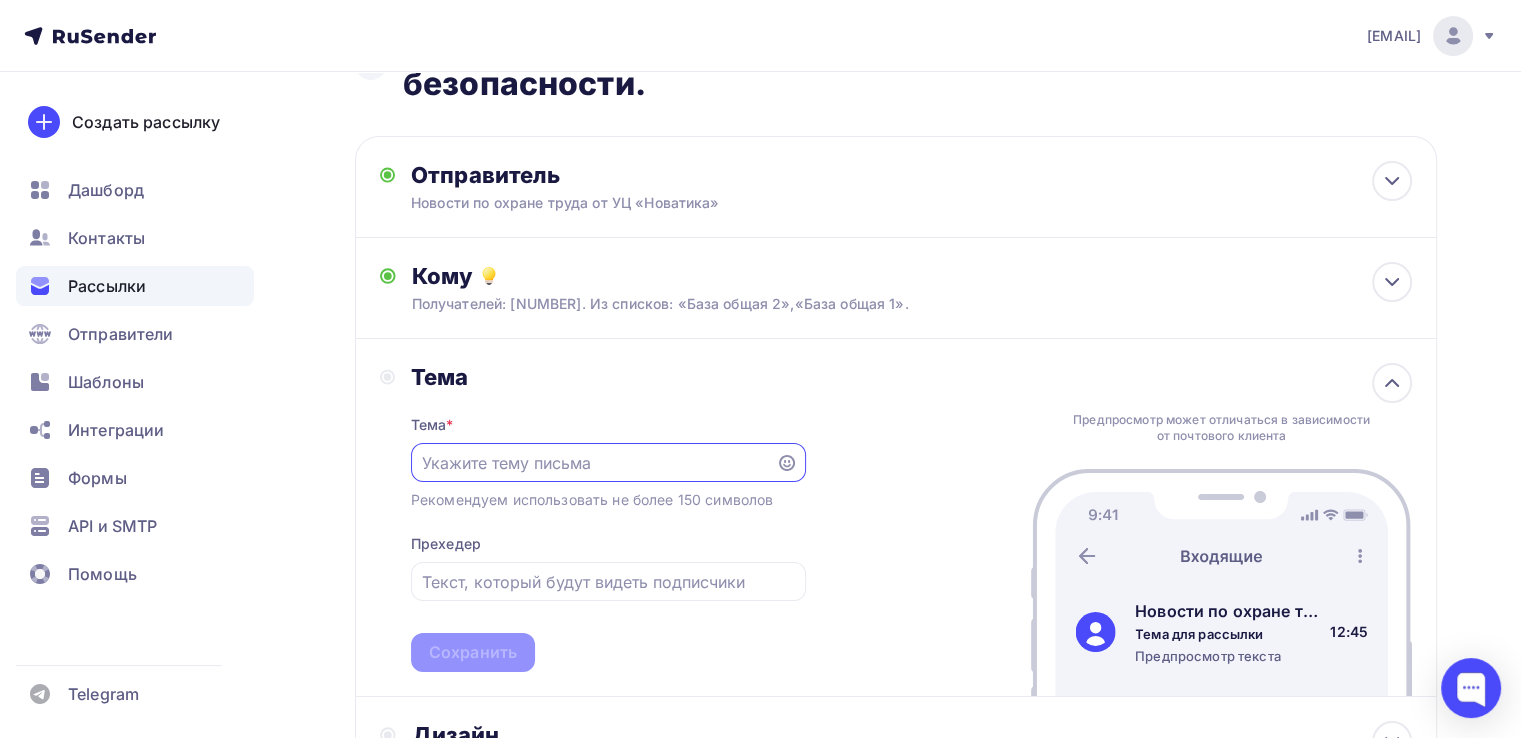 scroll, scrollTop: 0, scrollLeft: 0, axis: both 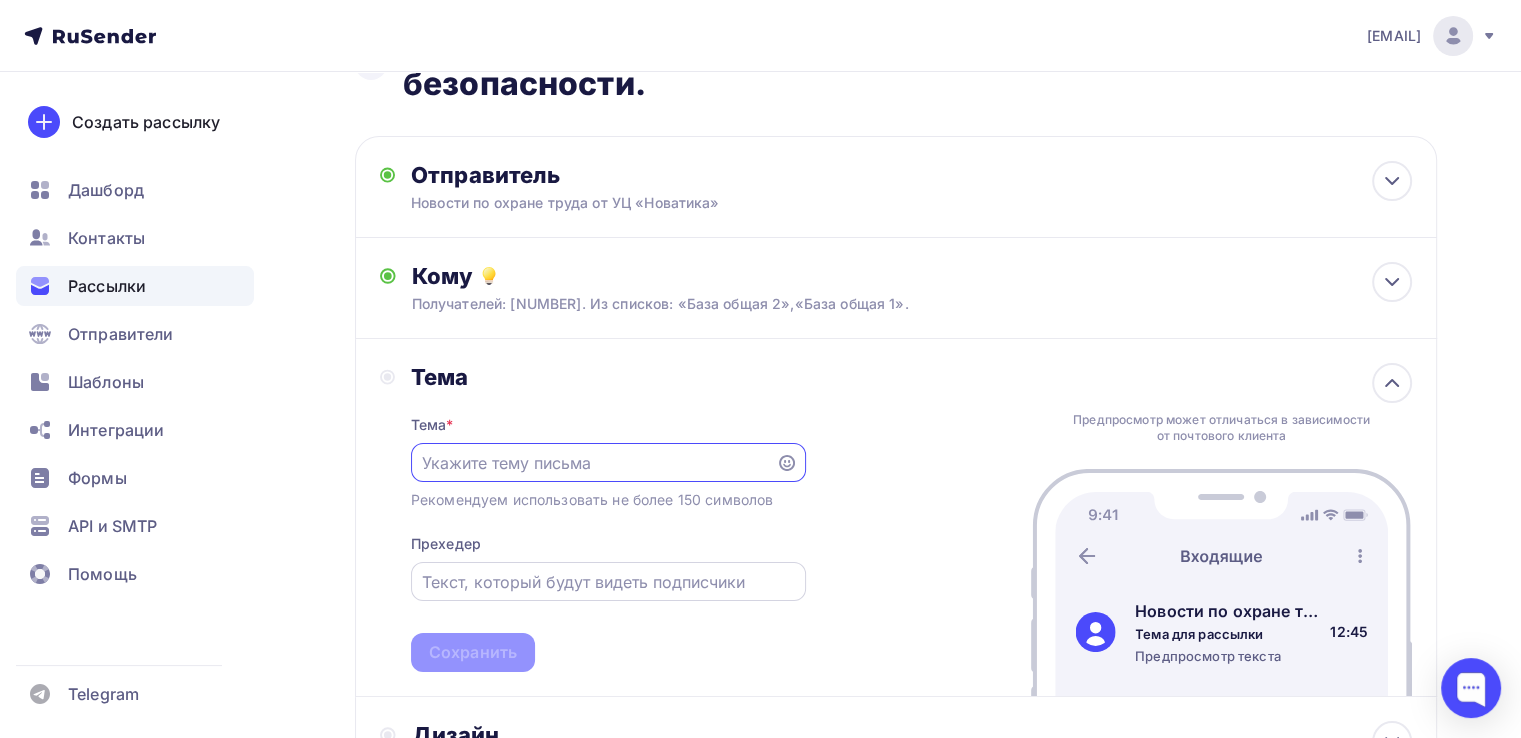 click at bounding box center (608, 582) 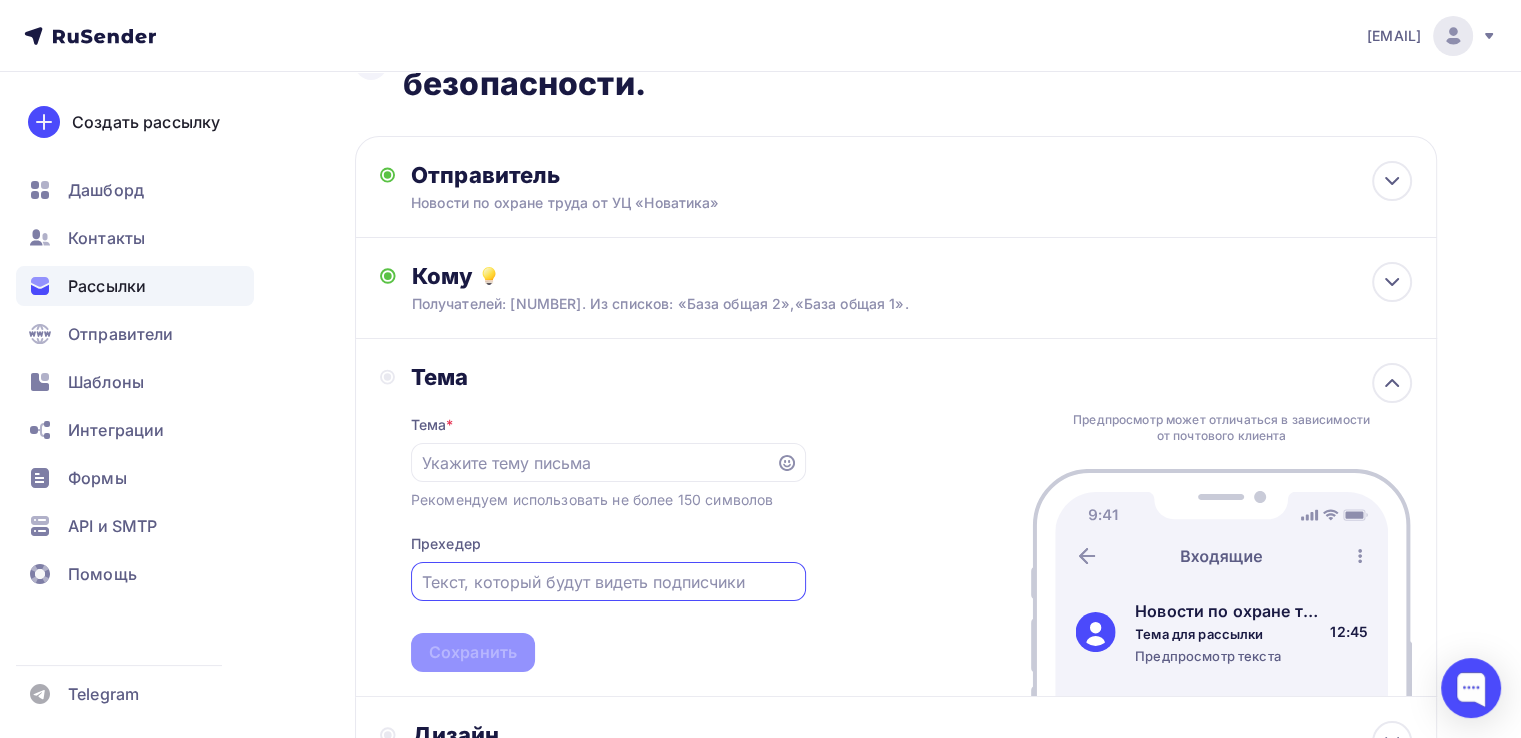 paste on "Новости по охране труда от УЦ «Новатика»" 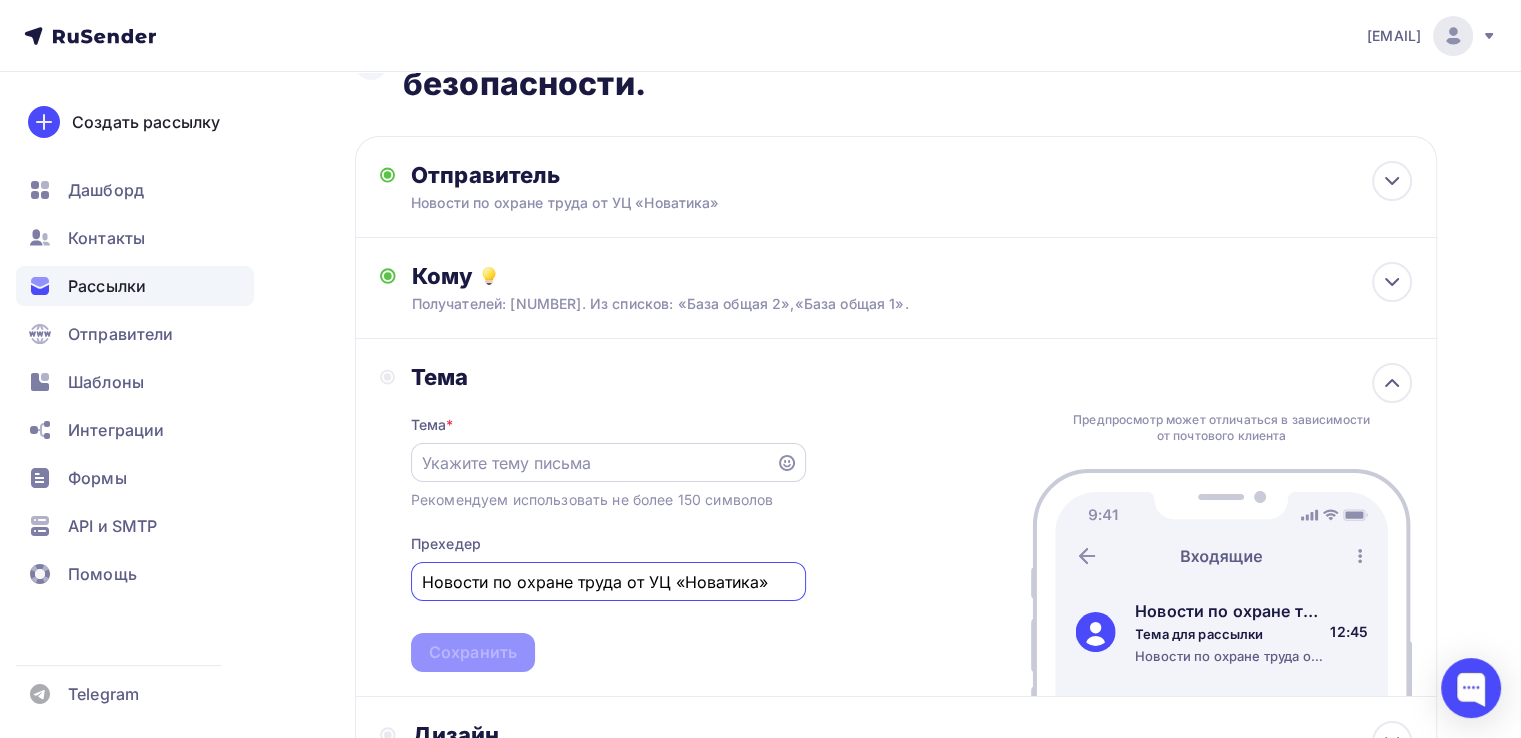 type on "Новости по охране труда от УЦ «Новатика»" 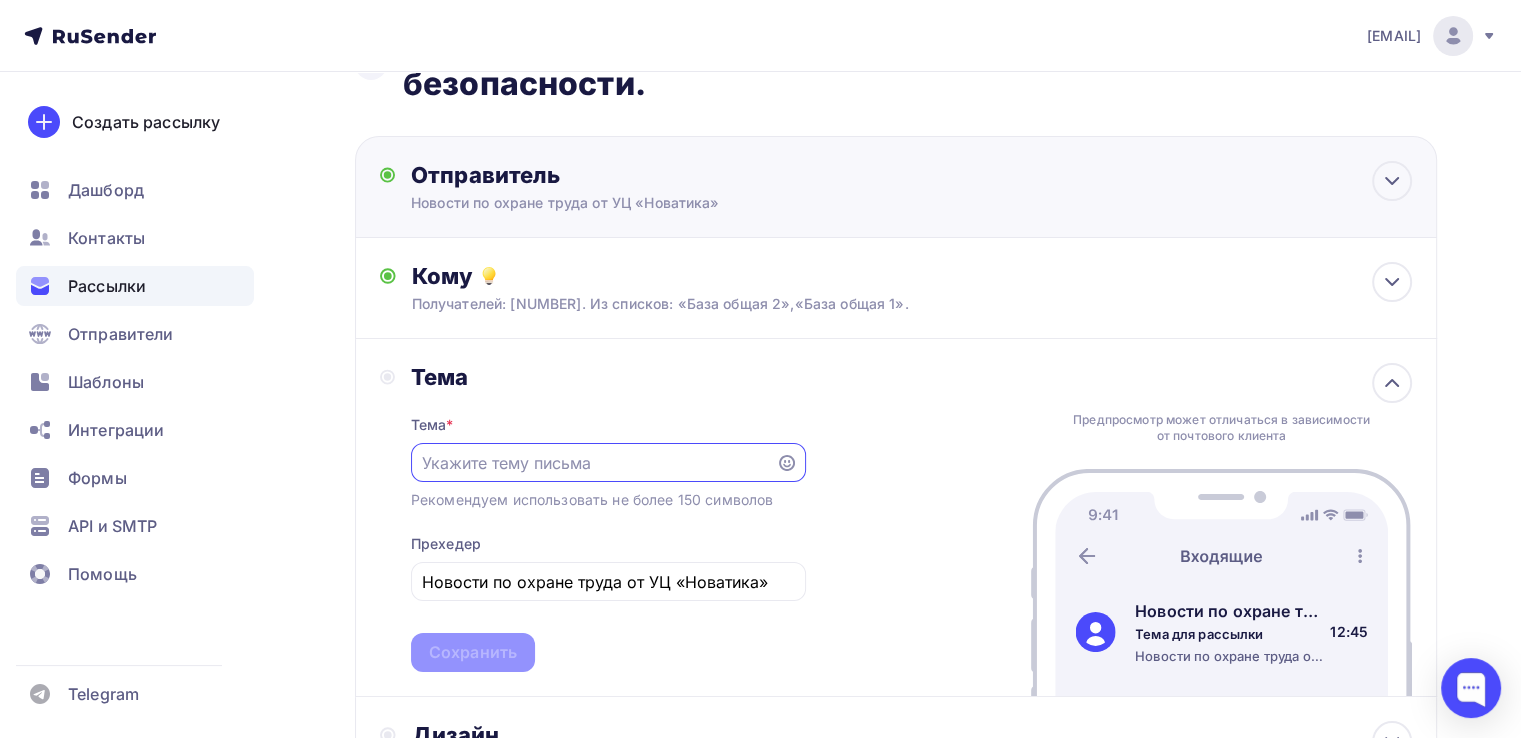 click on "Отправитель
Новости по охране труда от УЦ «Новатика»
Email  *
[EMAIL]
[EMAIL]           [EMAIL]           [EMAIL]           [EMAIL]           [EMAIL]           [EMAIL]           [EMAIL]           [EMAIL]           [EMAIL]           [EMAIL]               Добавить отправителя
Рекомендуем  добавить почту на домене , чтобы рассылка не попала в «Спам»
Имя     Новости по охране труда от УЦ «Новатика»             Сохранить" at bounding box center [627, 187] 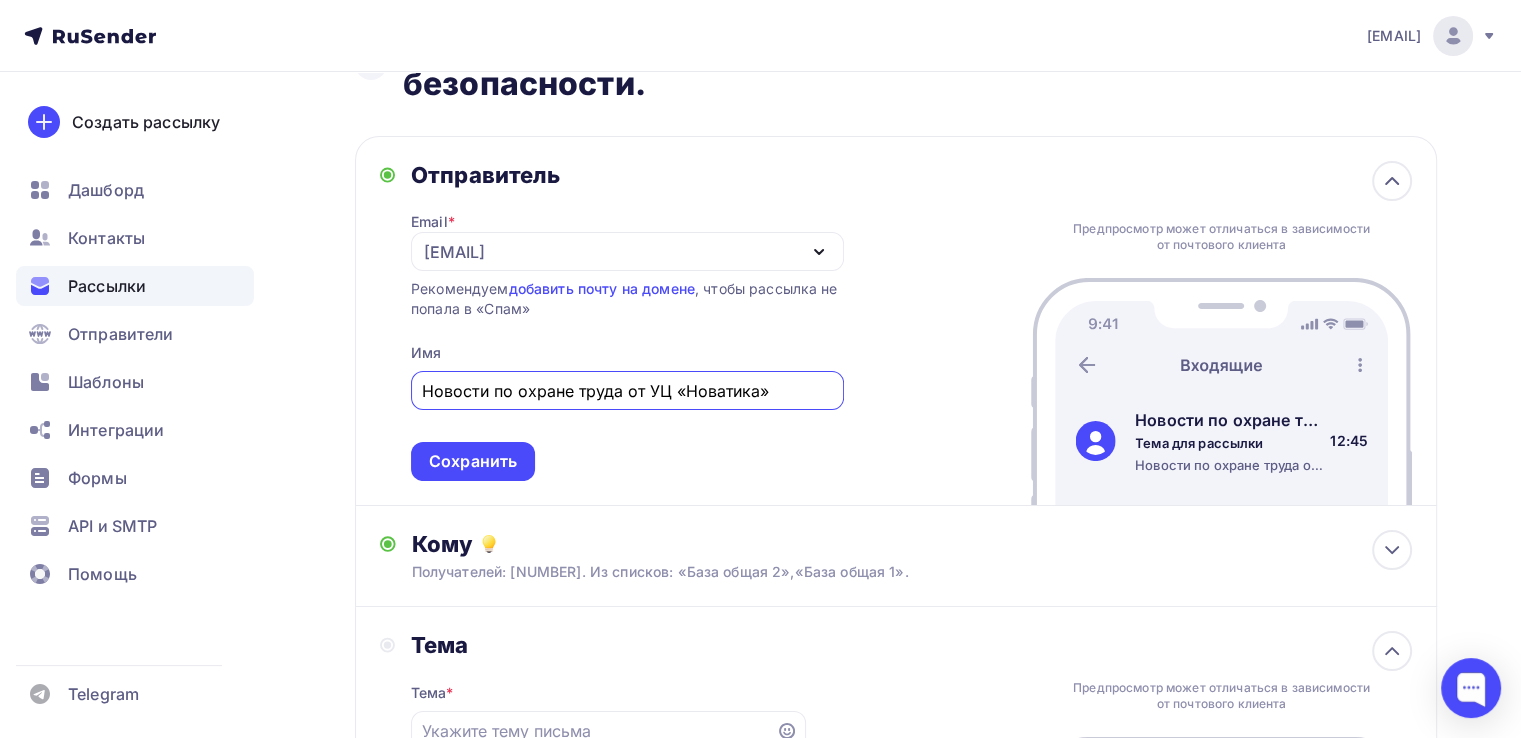 scroll, scrollTop: 0, scrollLeft: 0, axis: both 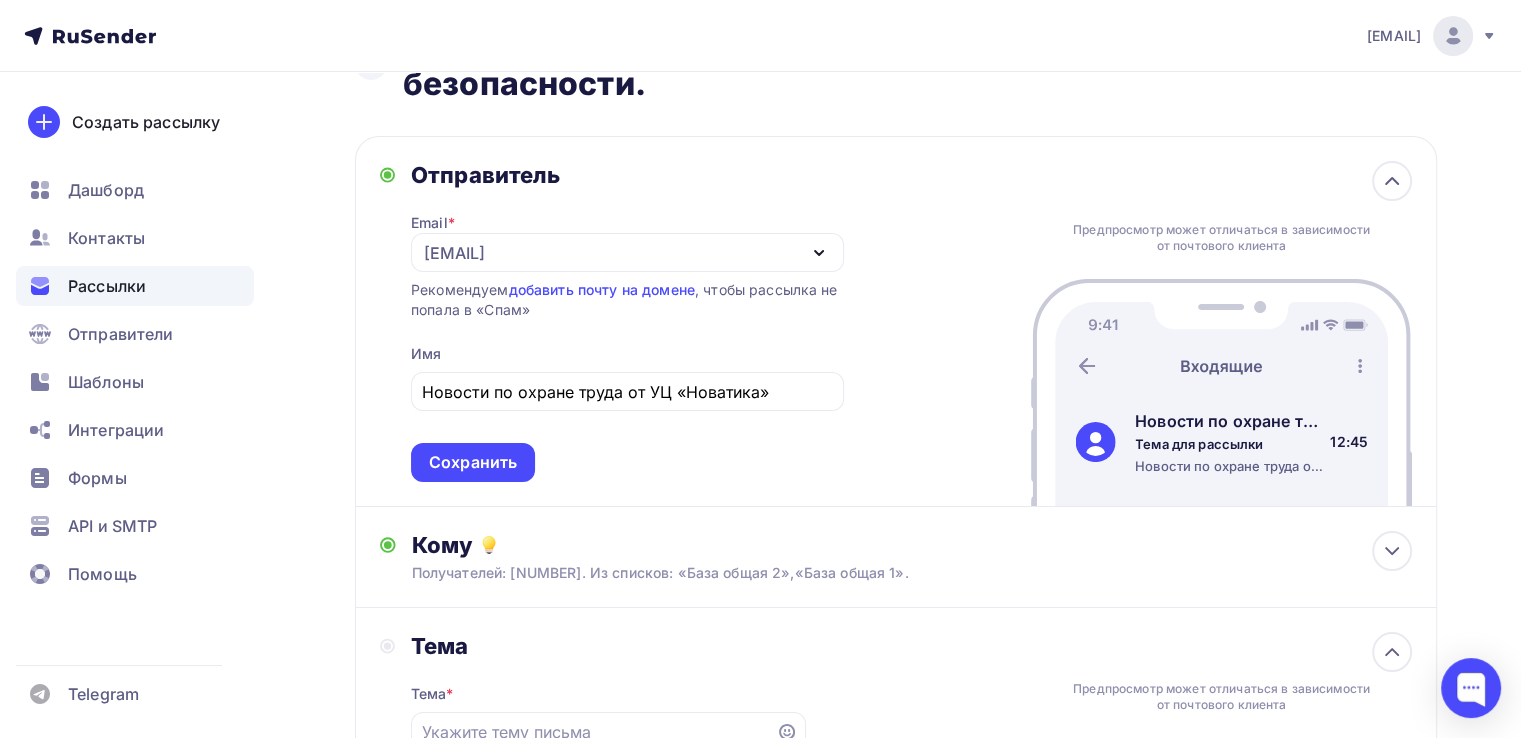 click on "Отправитель" at bounding box center [627, 175] 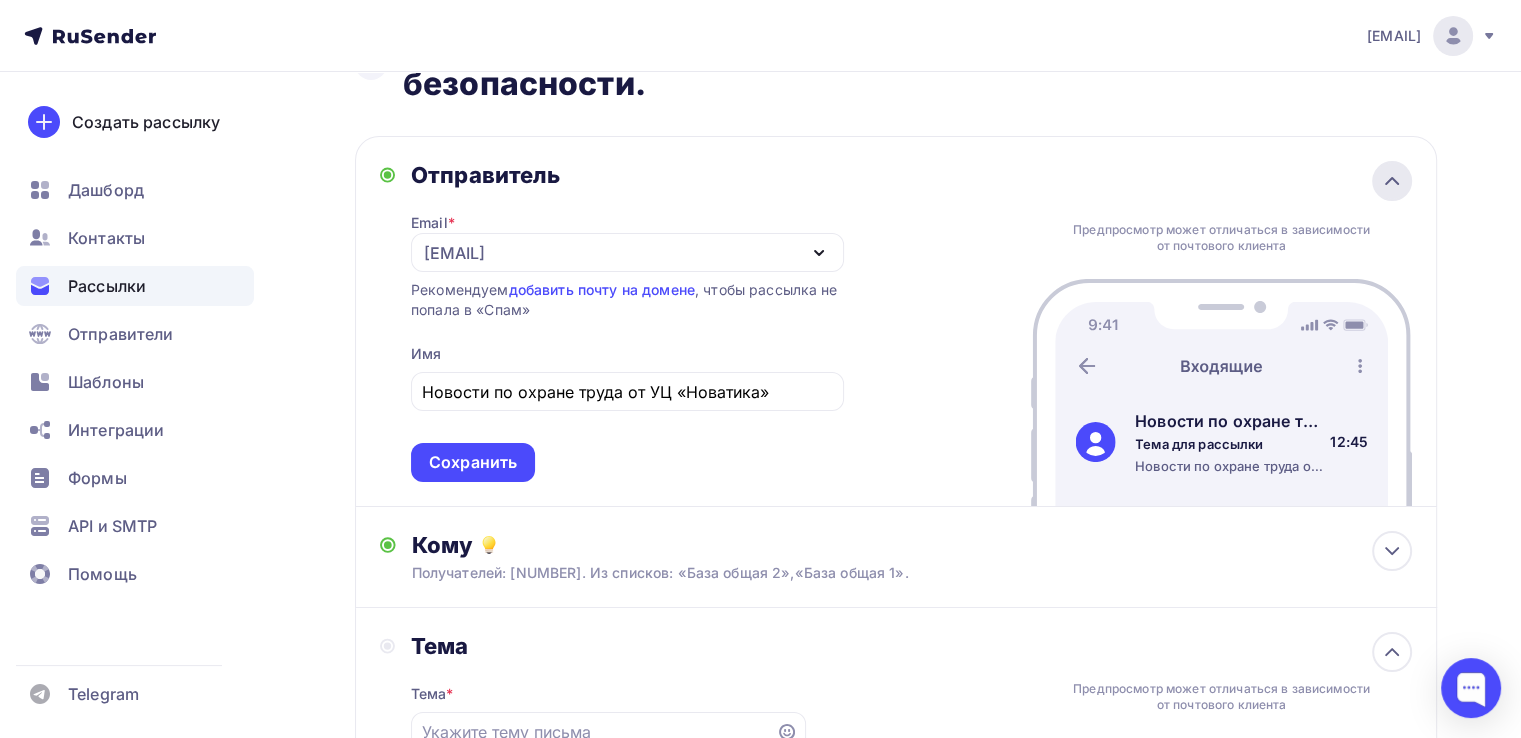 click at bounding box center [1392, 181] 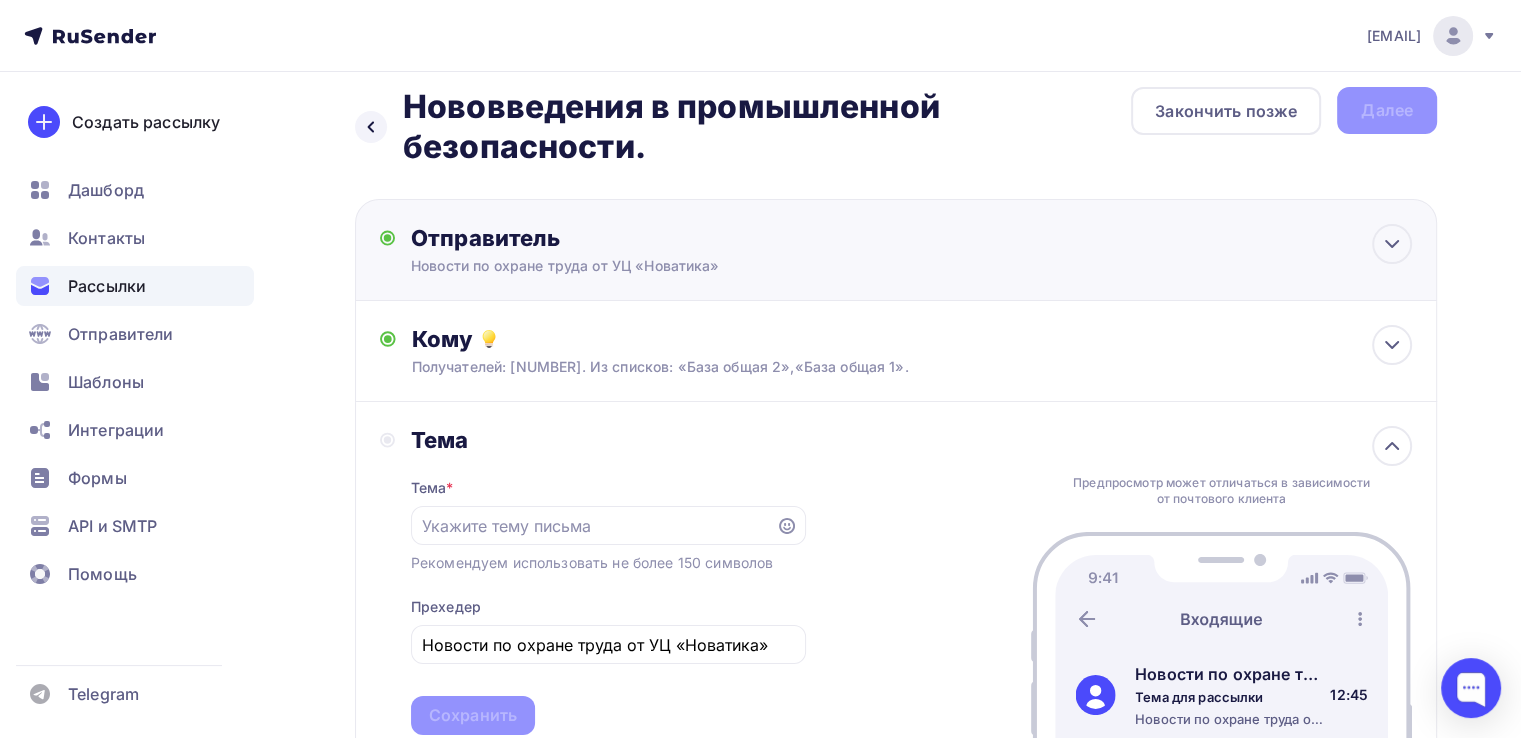 scroll, scrollTop: 0, scrollLeft: 0, axis: both 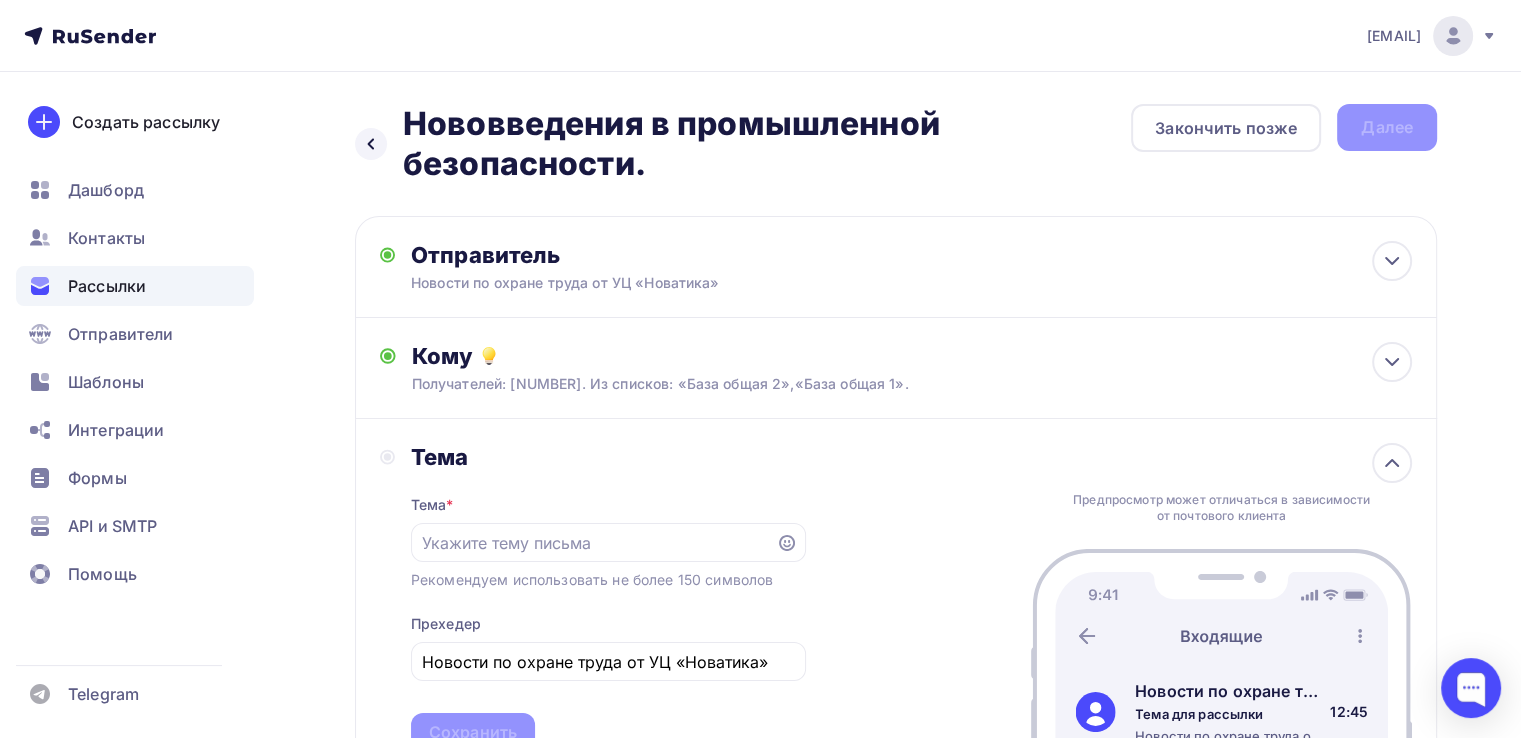 click on "Тема" at bounding box center (608, 457) 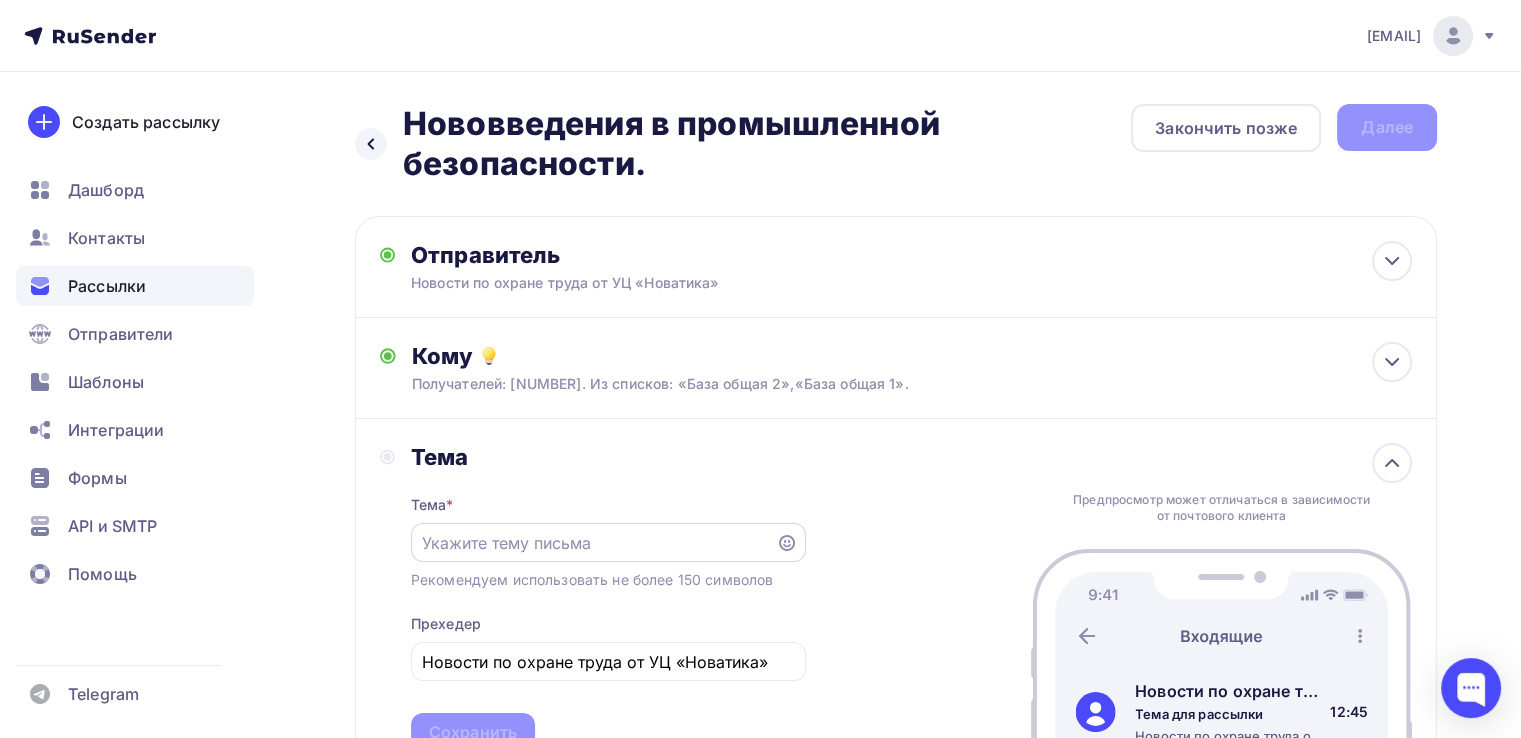 click at bounding box center (593, 543) 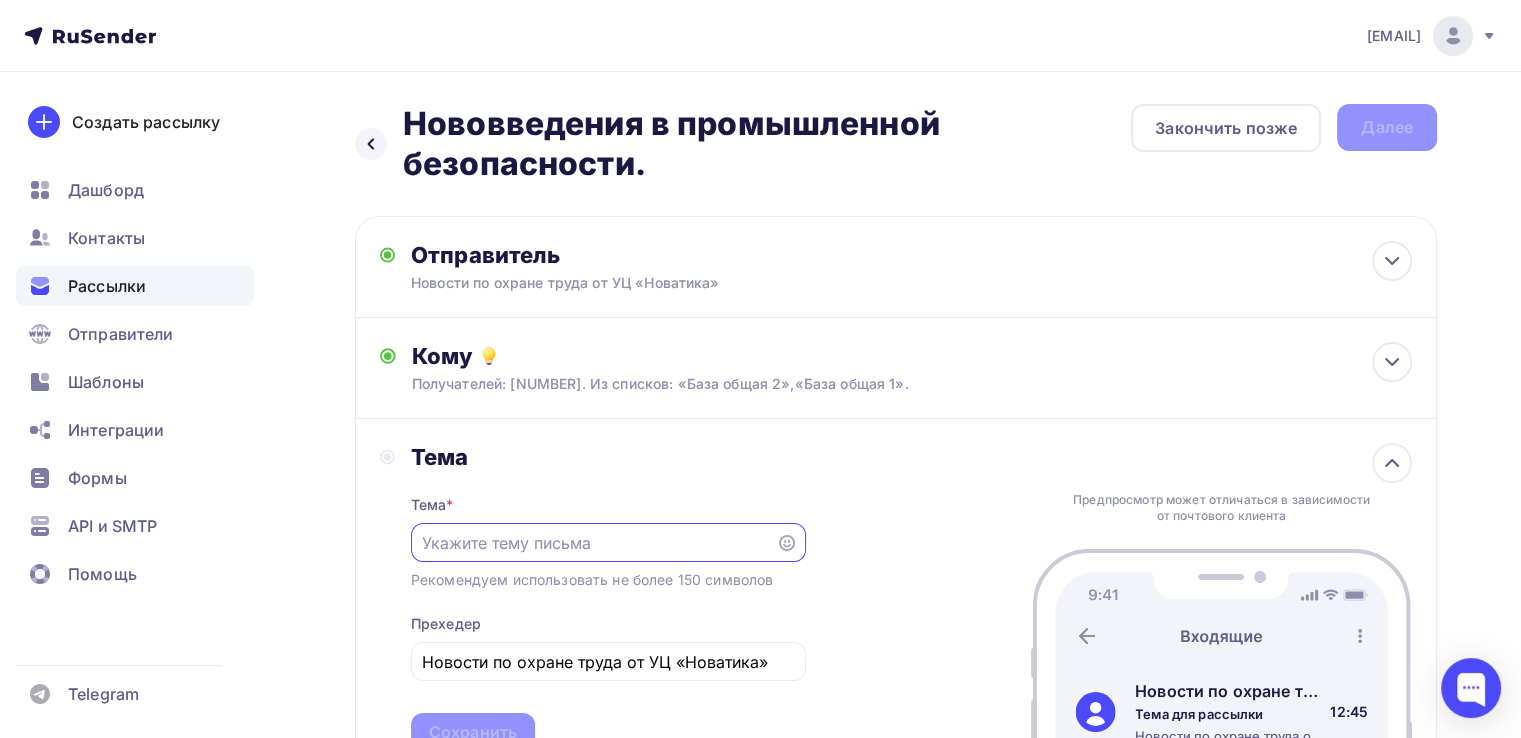 click 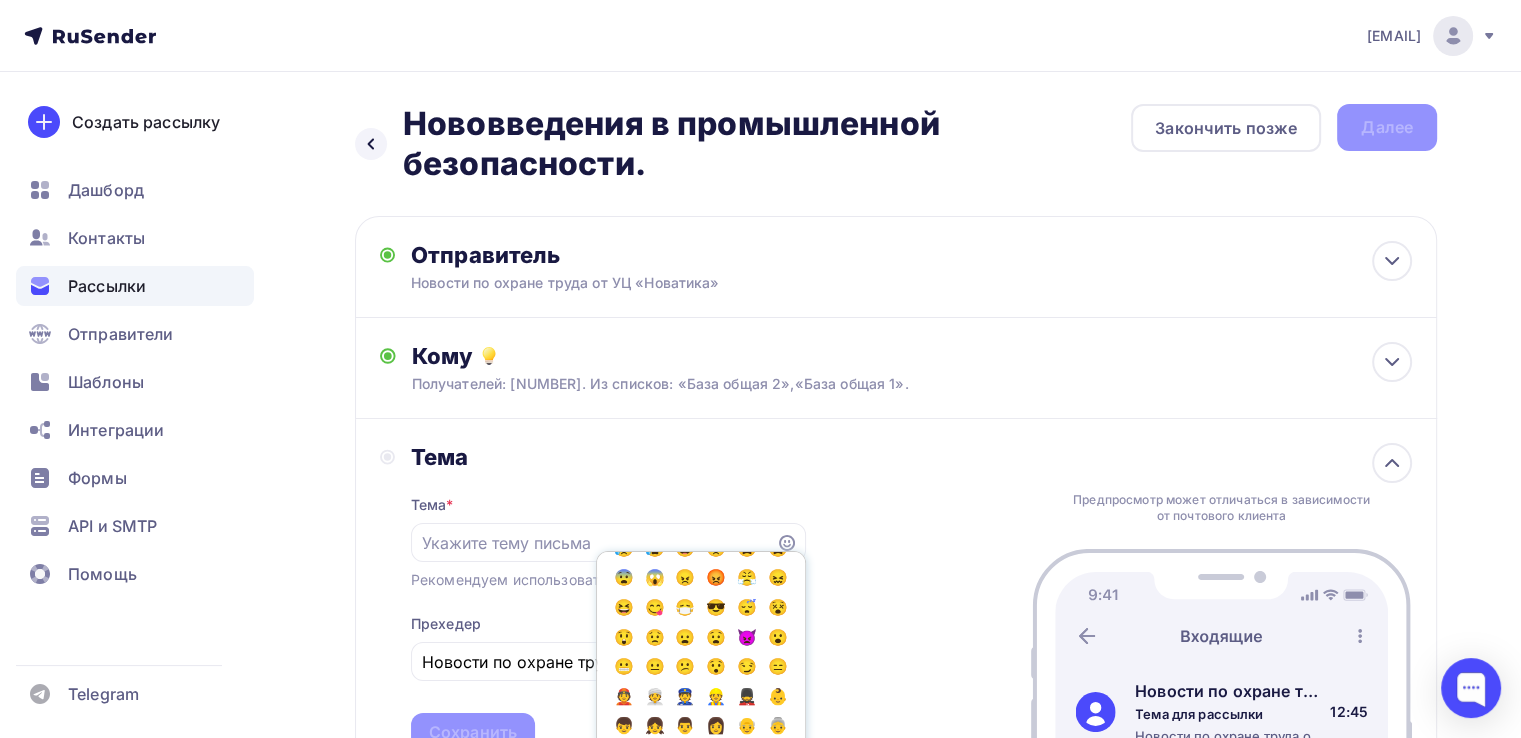 scroll, scrollTop: 300, scrollLeft: 0, axis: vertical 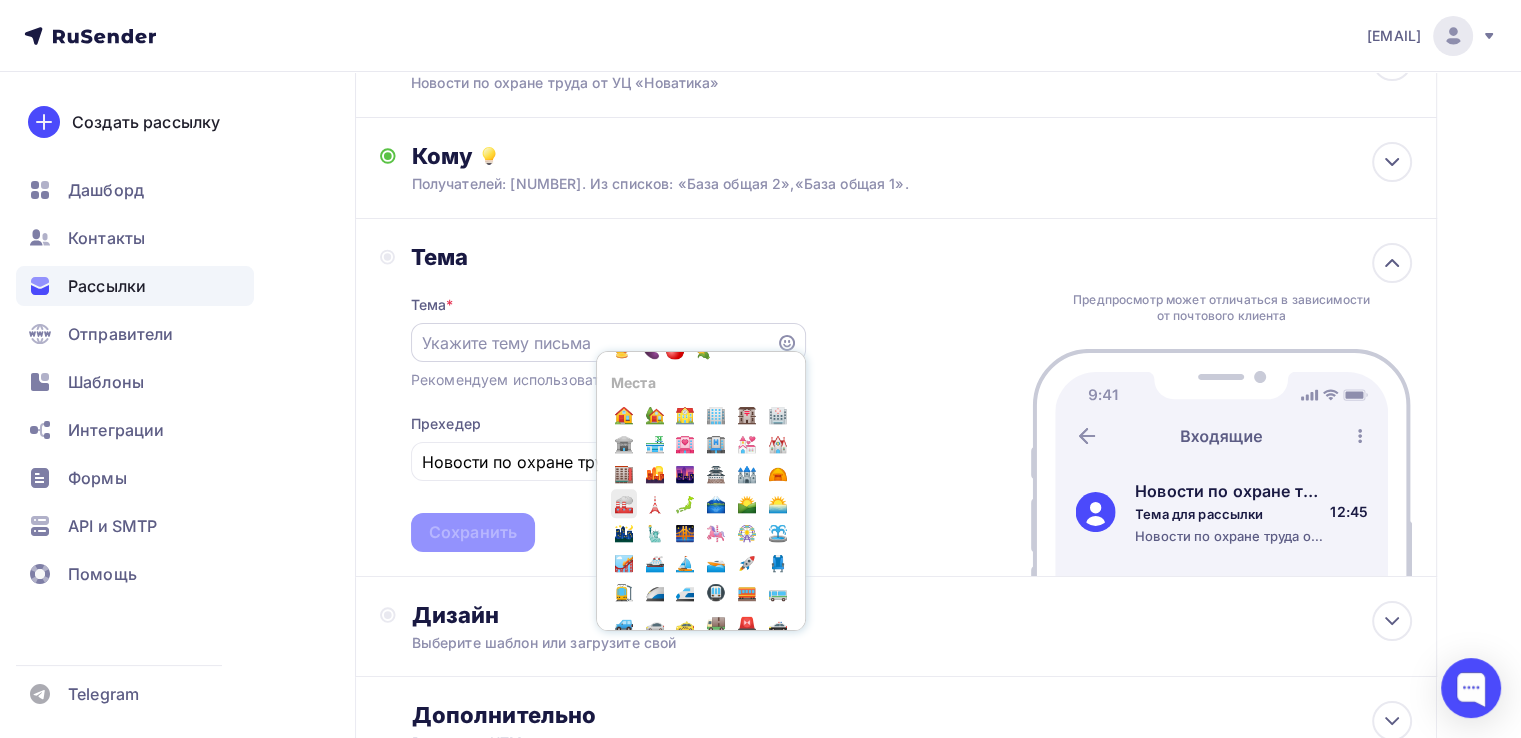 click on "🏭" at bounding box center [624, 504] 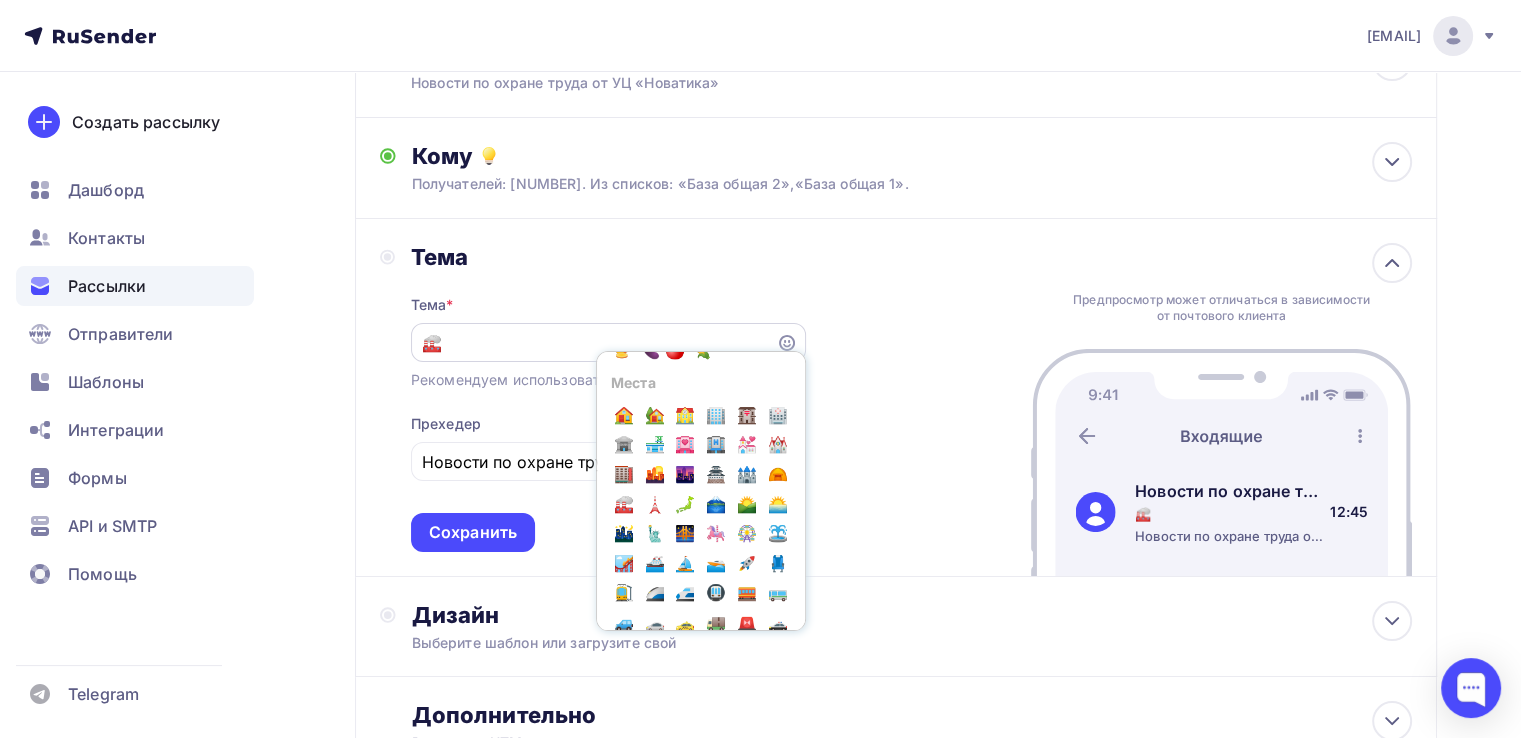 click on "🏭" at bounding box center (593, 343) 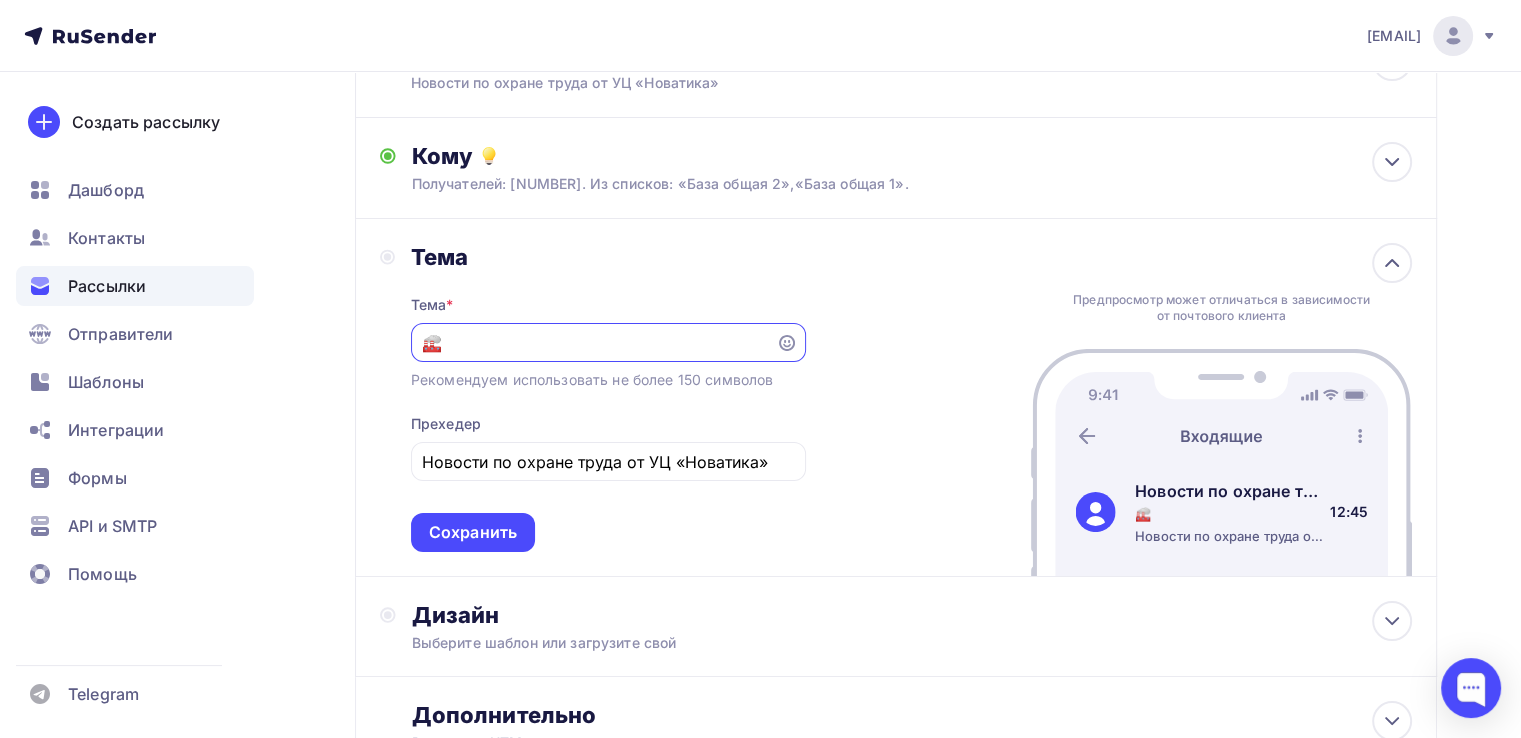 paste on "Нововведения в промышленной безопасности." 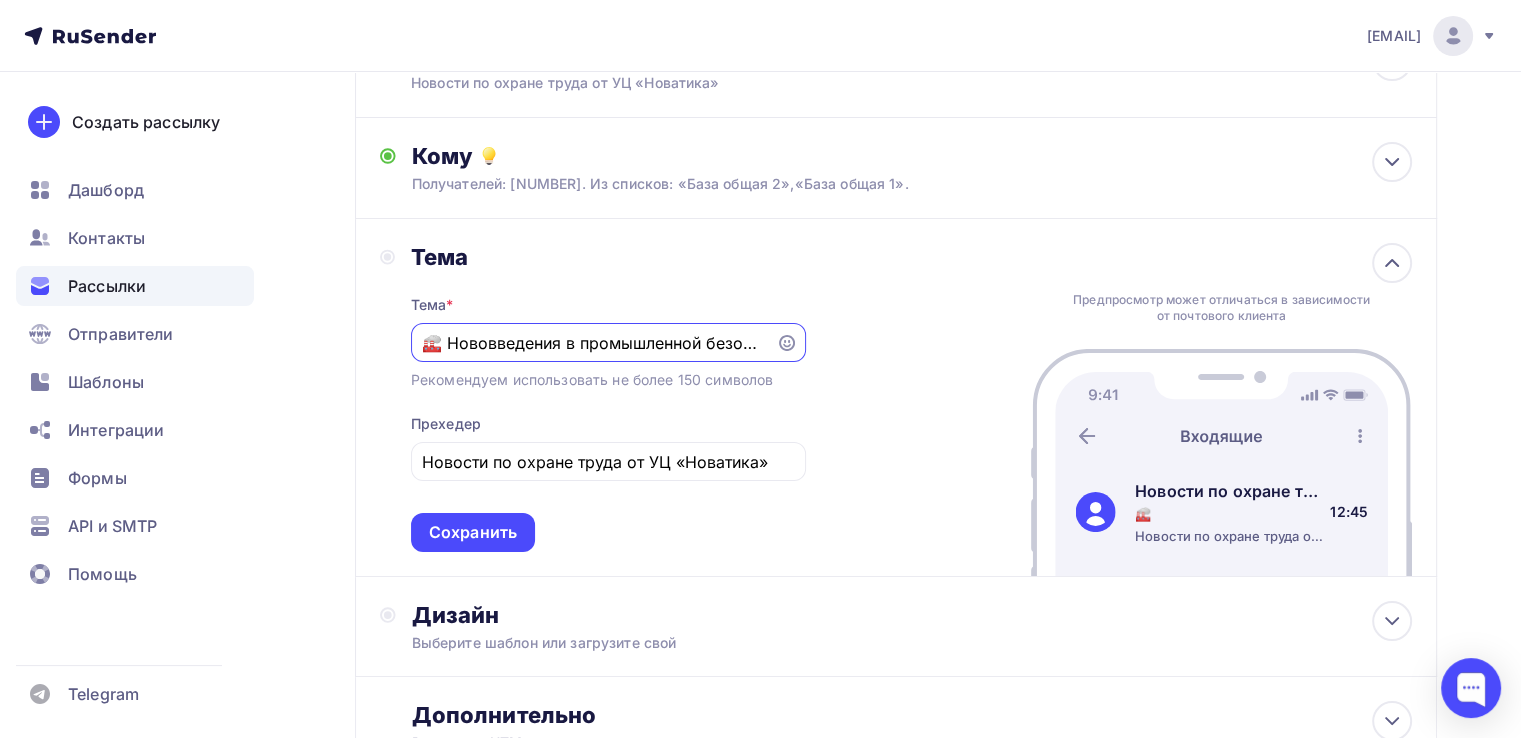 scroll, scrollTop: 0, scrollLeft: 56, axis: horizontal 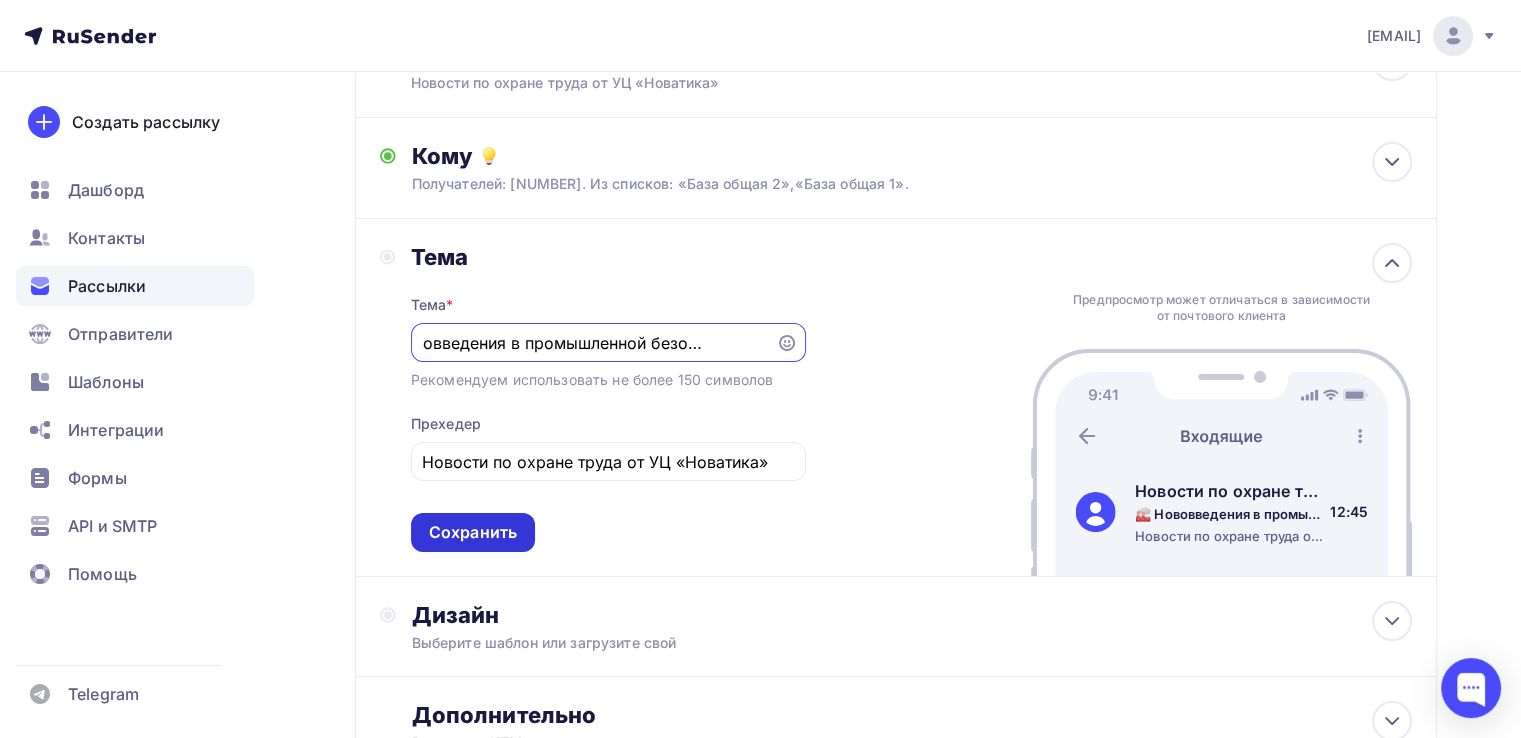 type on "🏭 Нововведения в промышленной безопасности." 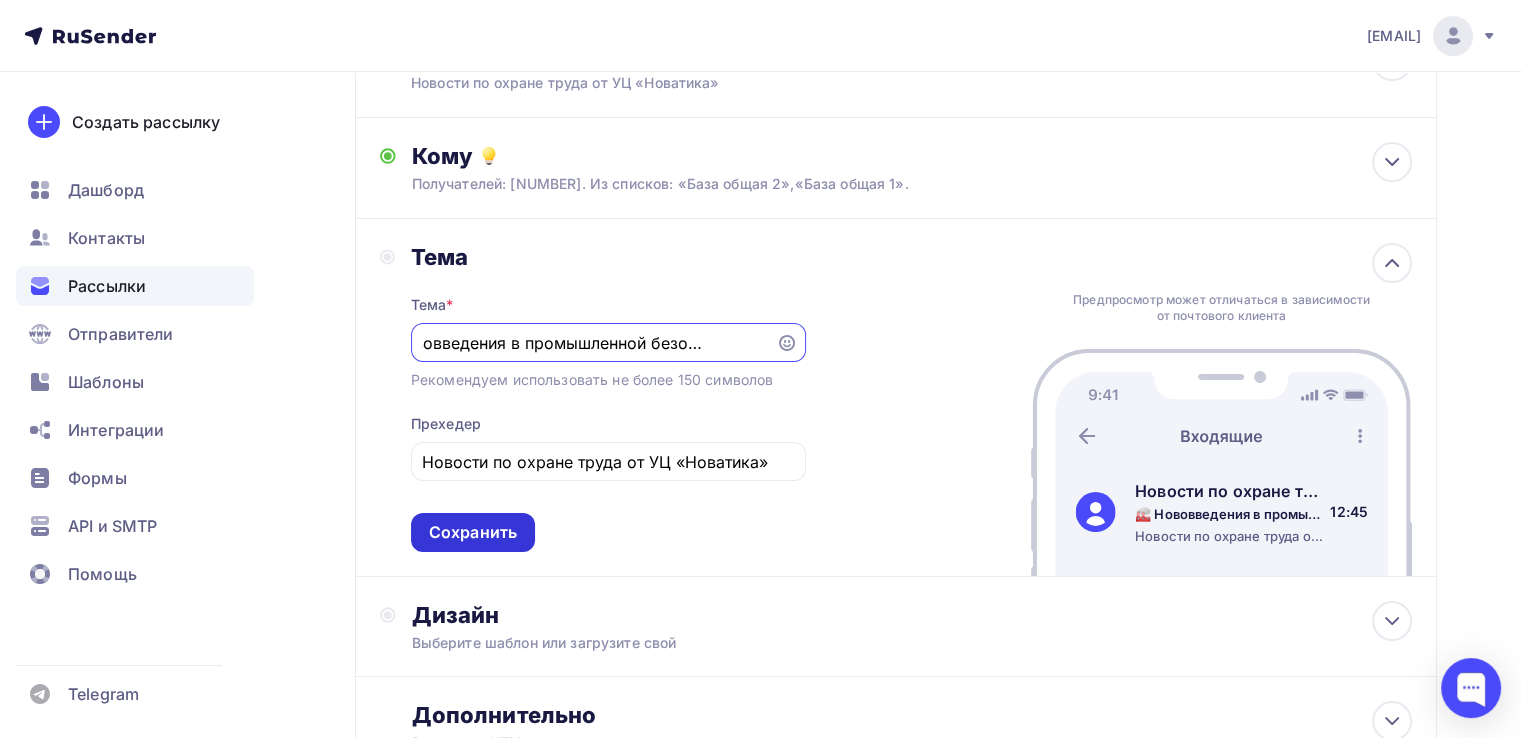 click on "Сохранить" at bounding box center [473, 532] 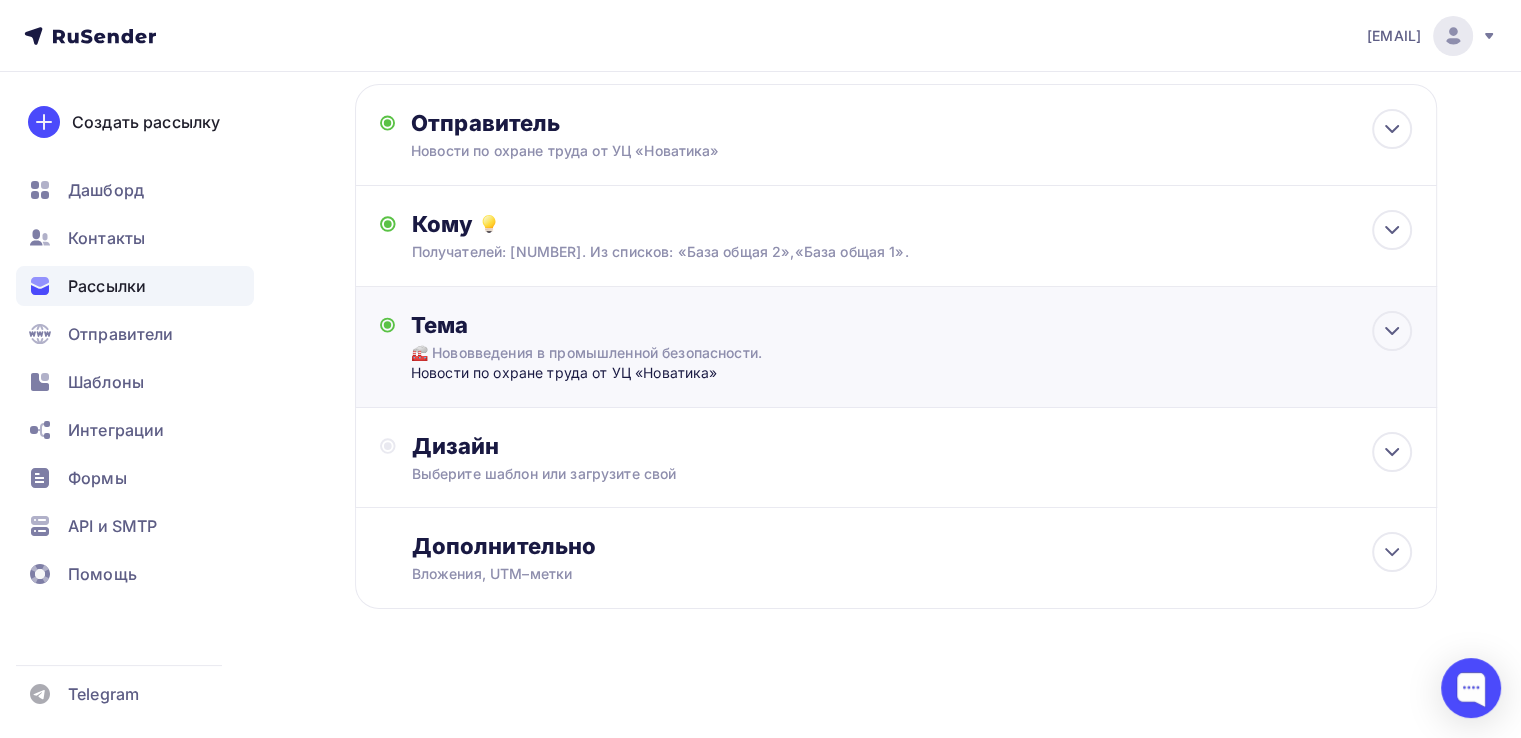 scroll, scrollTop: 152, scrollLeft: 0, axis: vertical 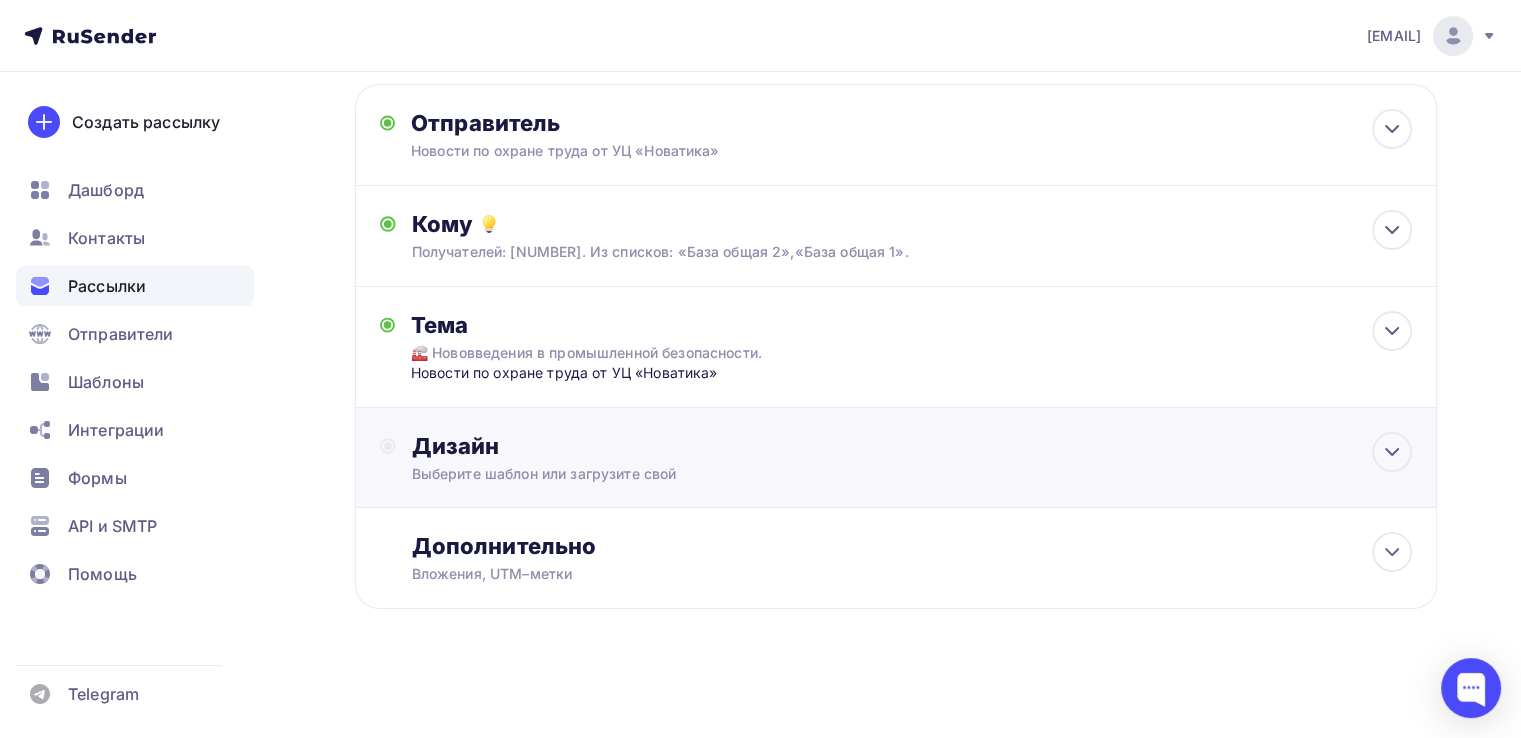 click on "Дизайн" at bounding box center [912, 446] 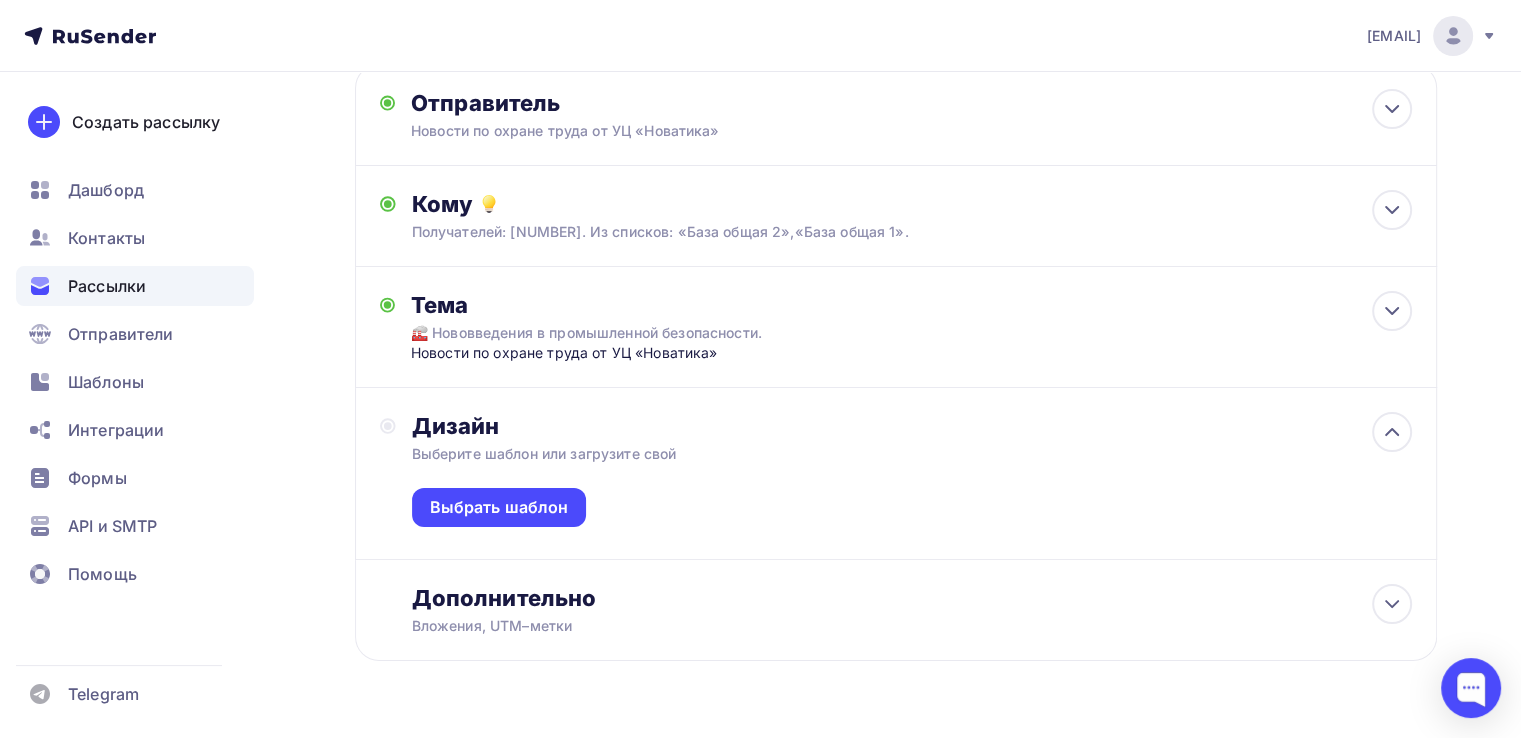 scroll, scrollTop: 200, scrollLeft: 0, axis: vertical 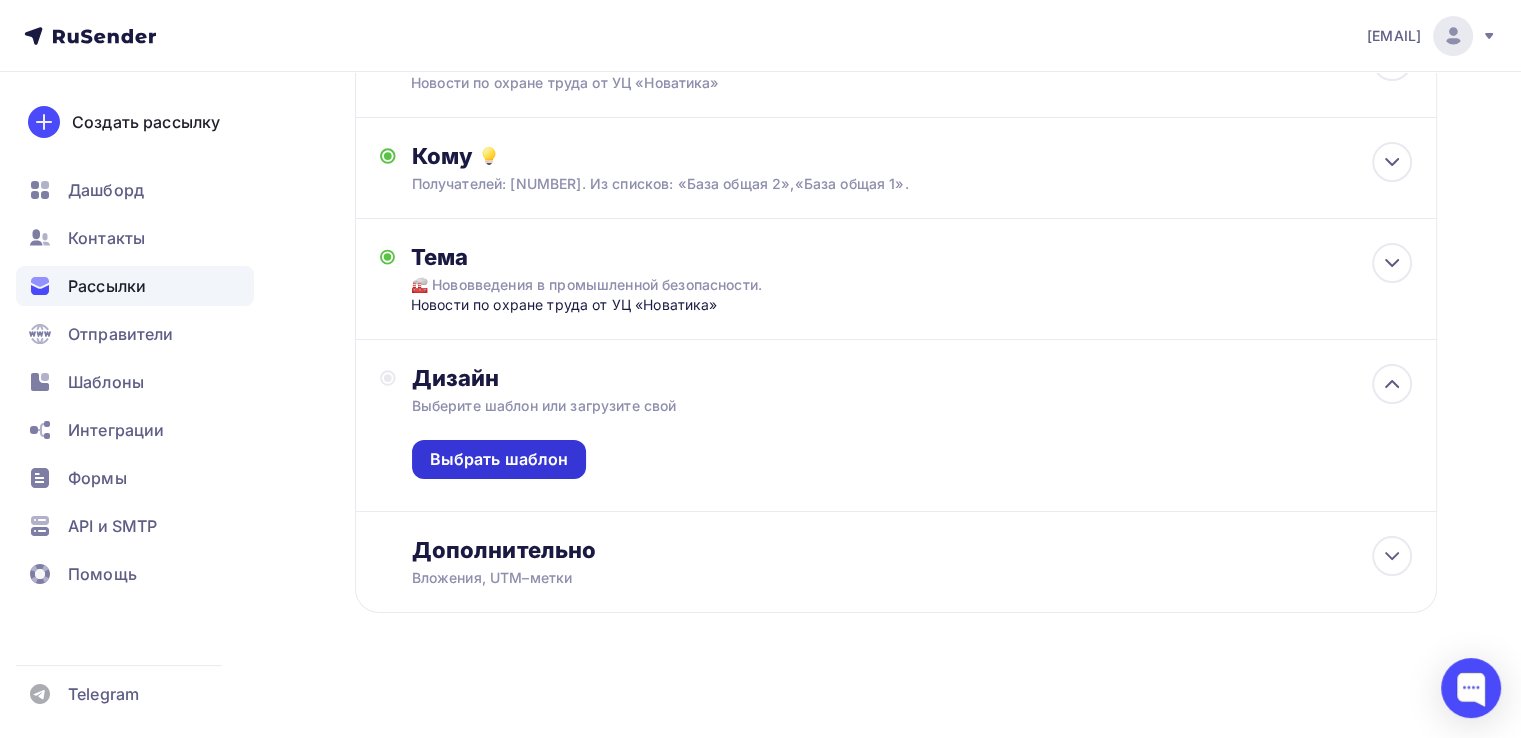 click on "Выбрать шаблон" at bounding box center (499, 459) 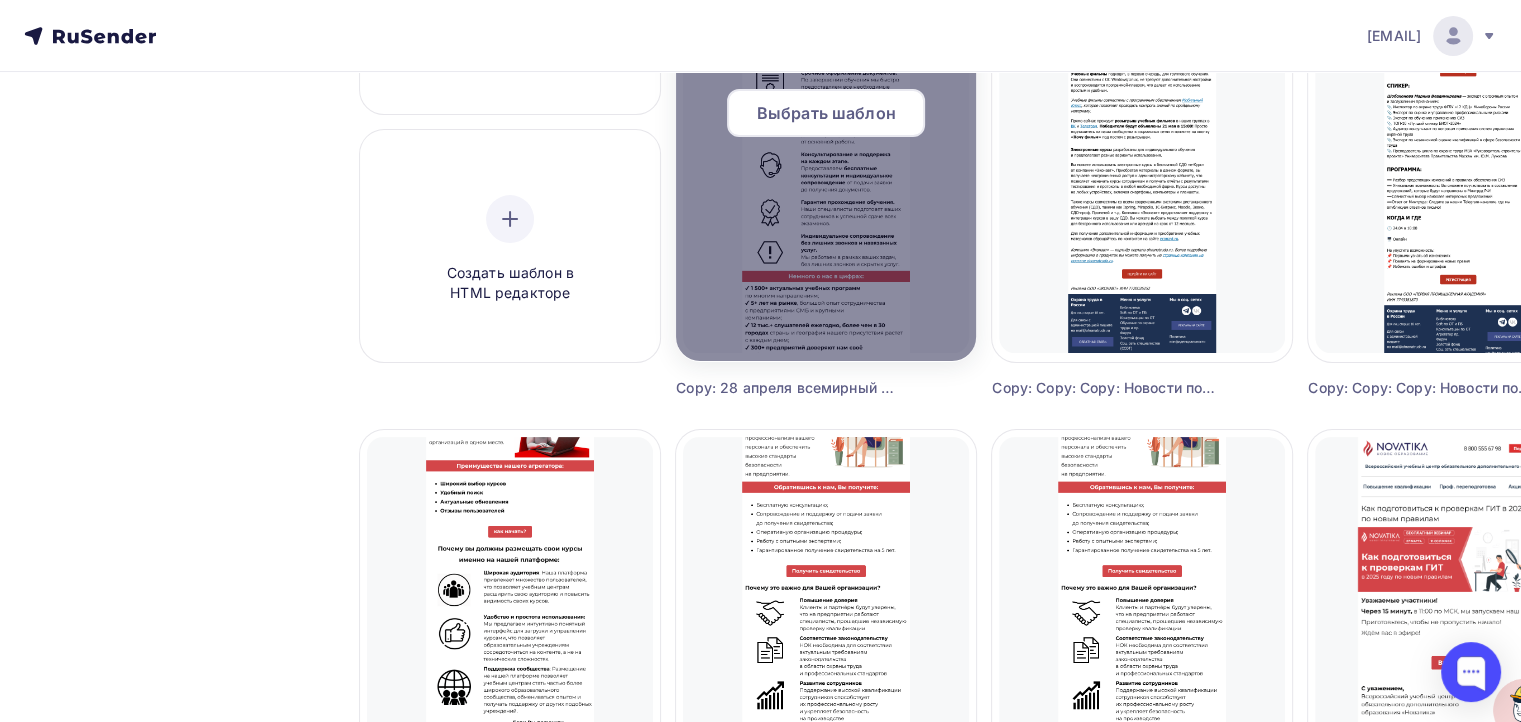 scroll, scrollTop: 400, scrollLeft: 0, axis: vertical 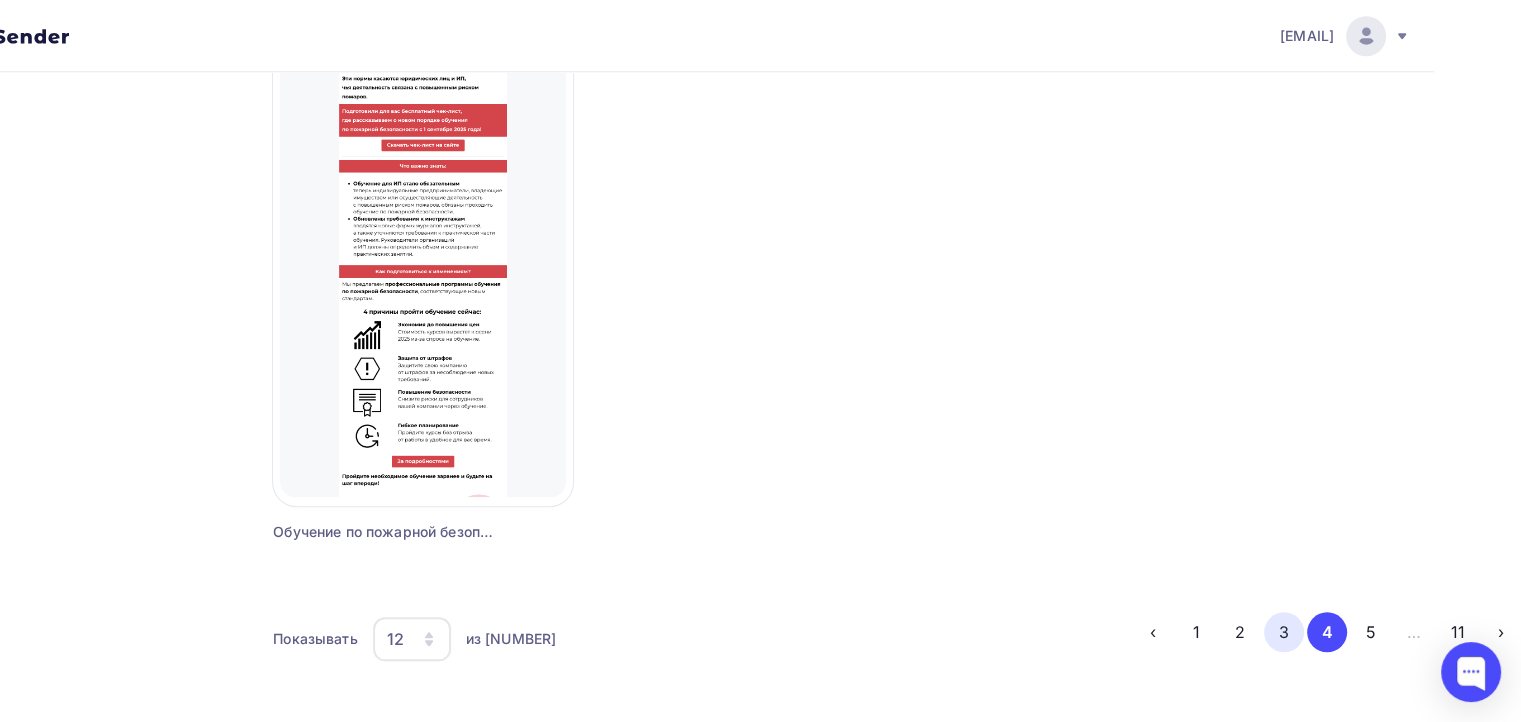 click on "3" at bounding box center [1284, 632] 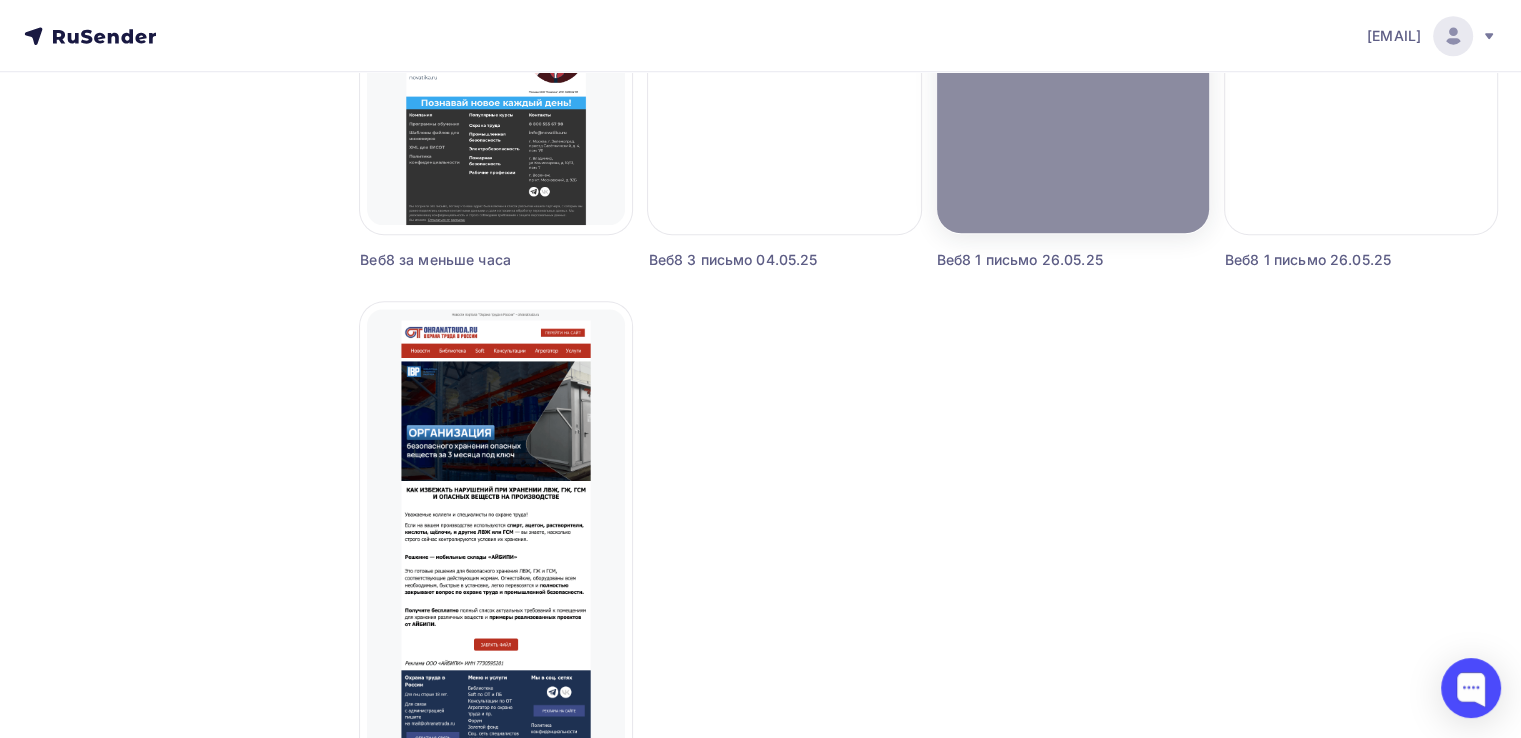 scroll, scrollTop: 1861, scrollLeft: 0, axis: vertical 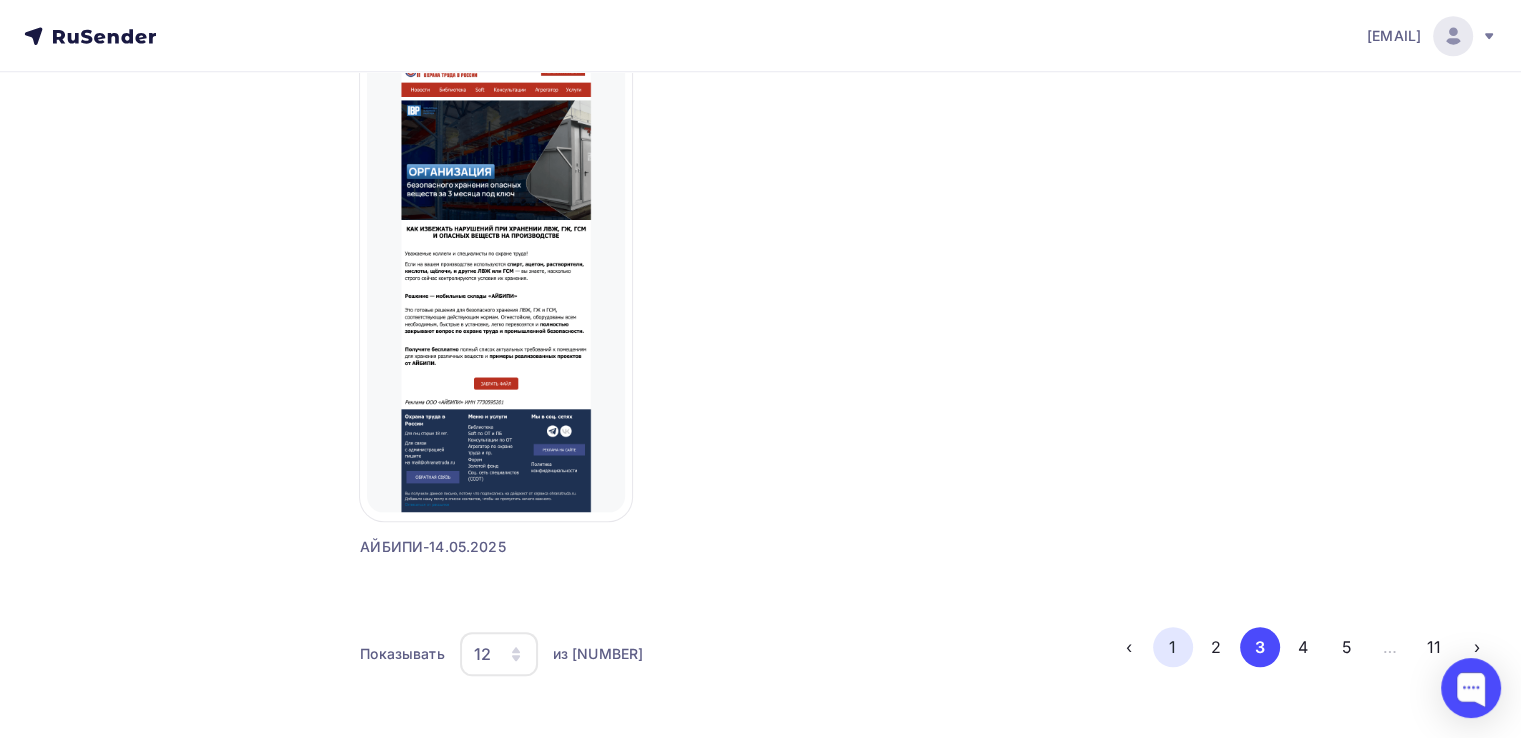 click on "1" at bounding box center (1173, 647) 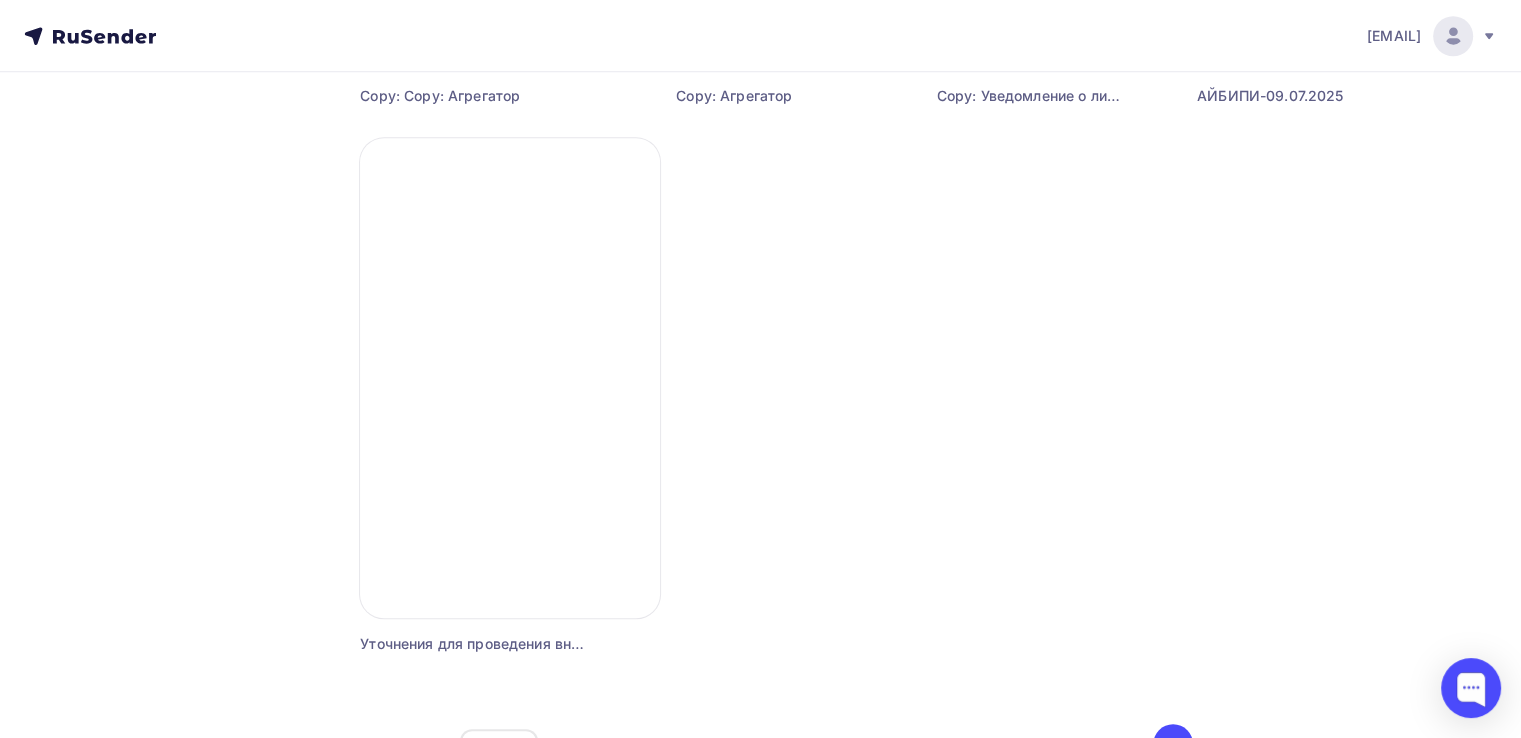 scroll, scrollTop: 1661, scrollLeft: 0, axis: vertical 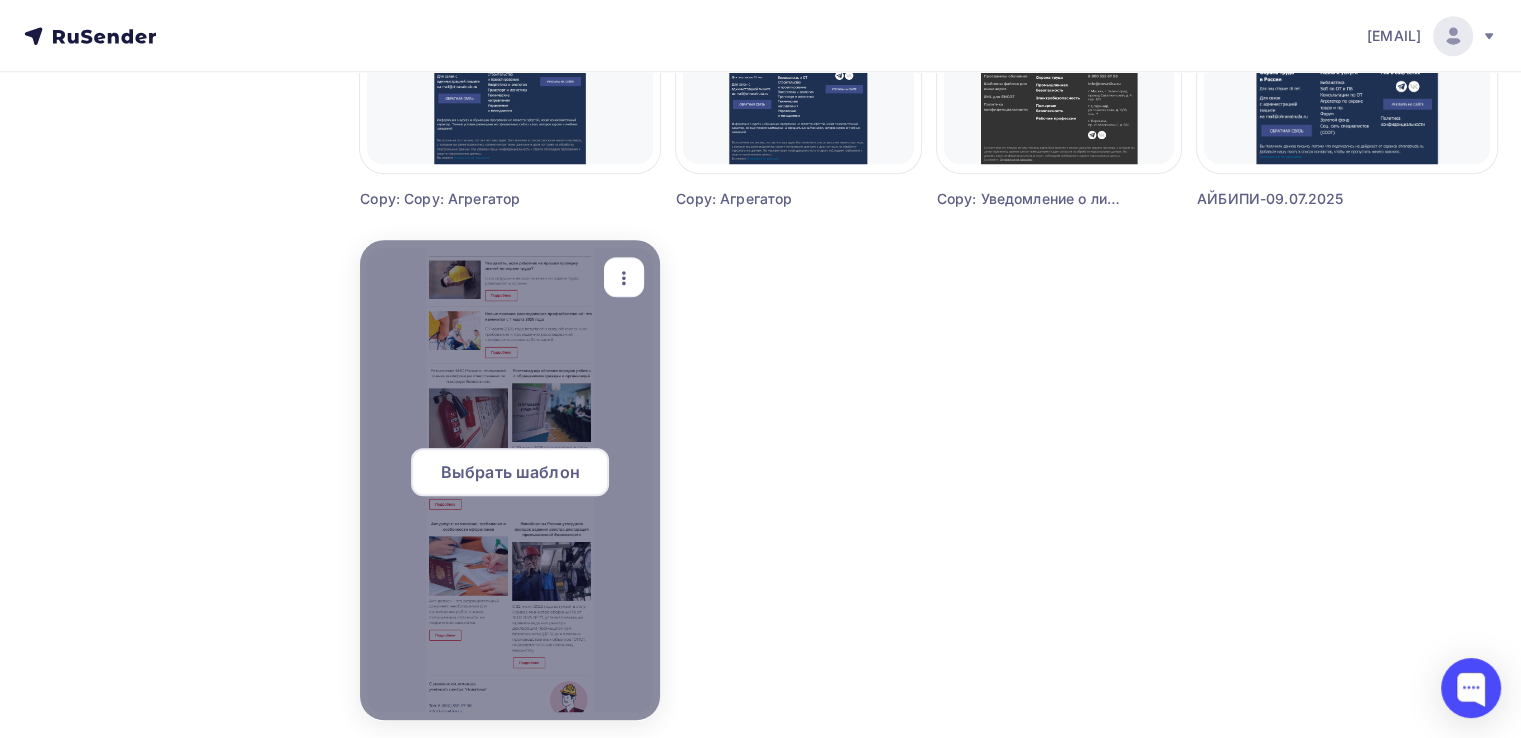 click on "Выбрать шаблон" at bounding box center [510, 472] 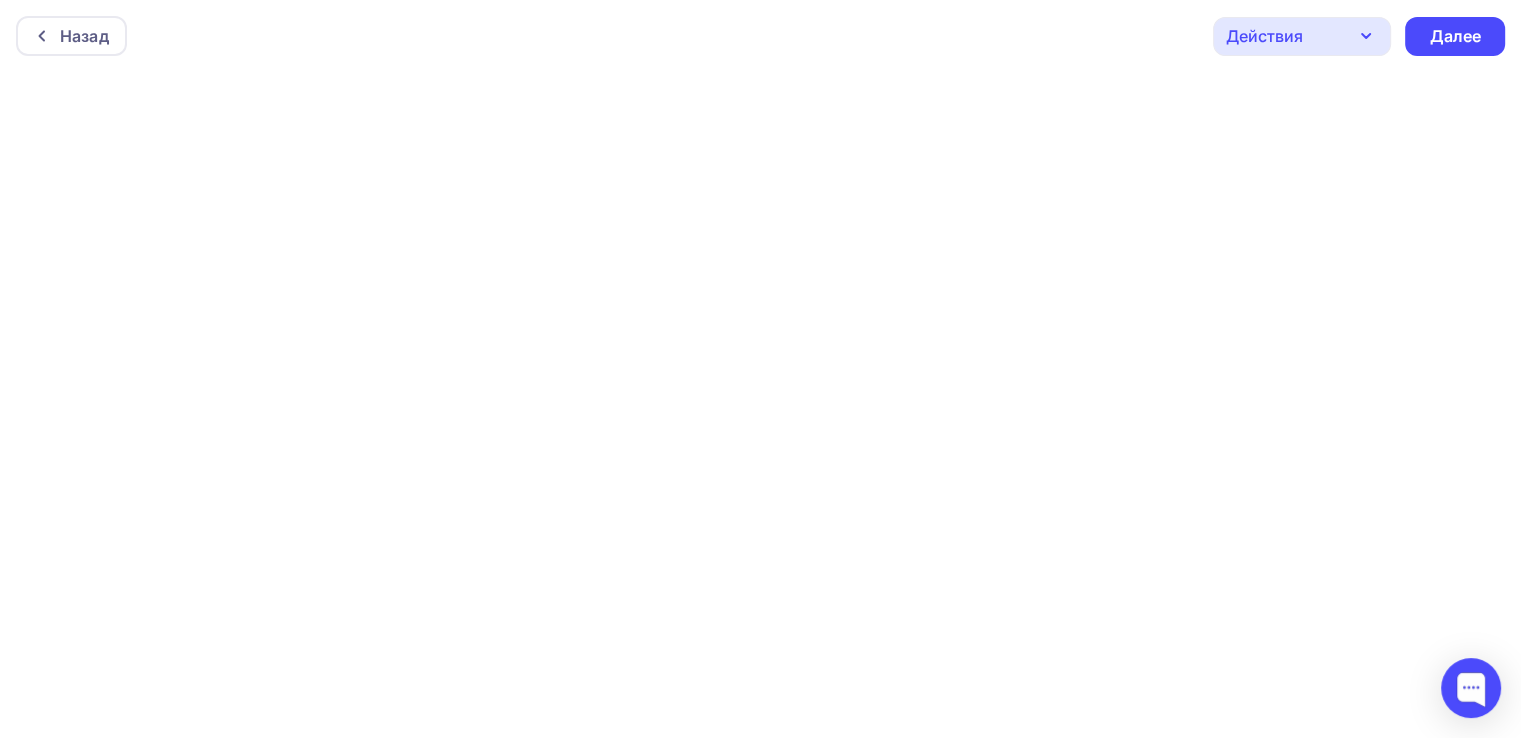 scroll, scrollTop: 4, scrollLeft: 0, axis: vertical 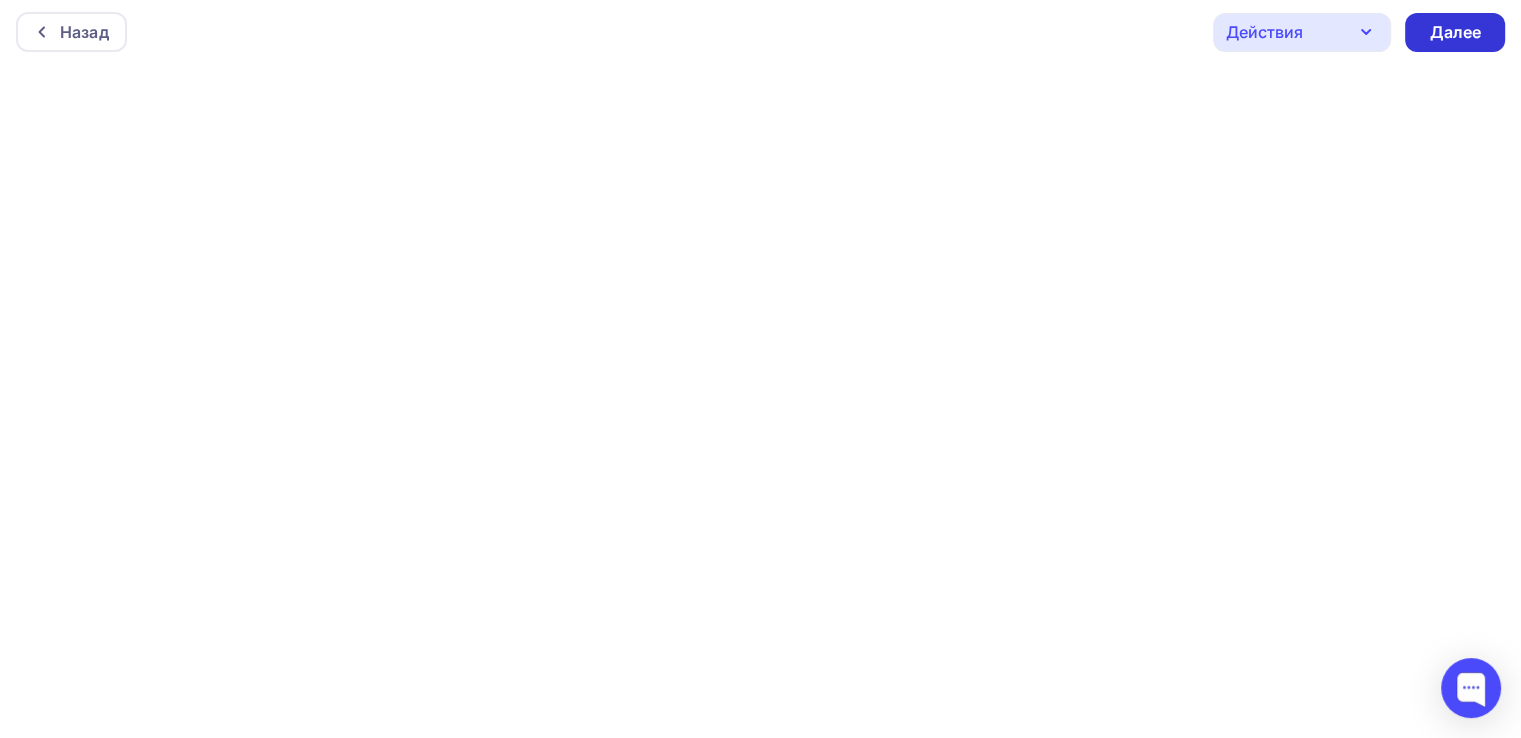 click on "Далее" at bounding box center [1455, 32] 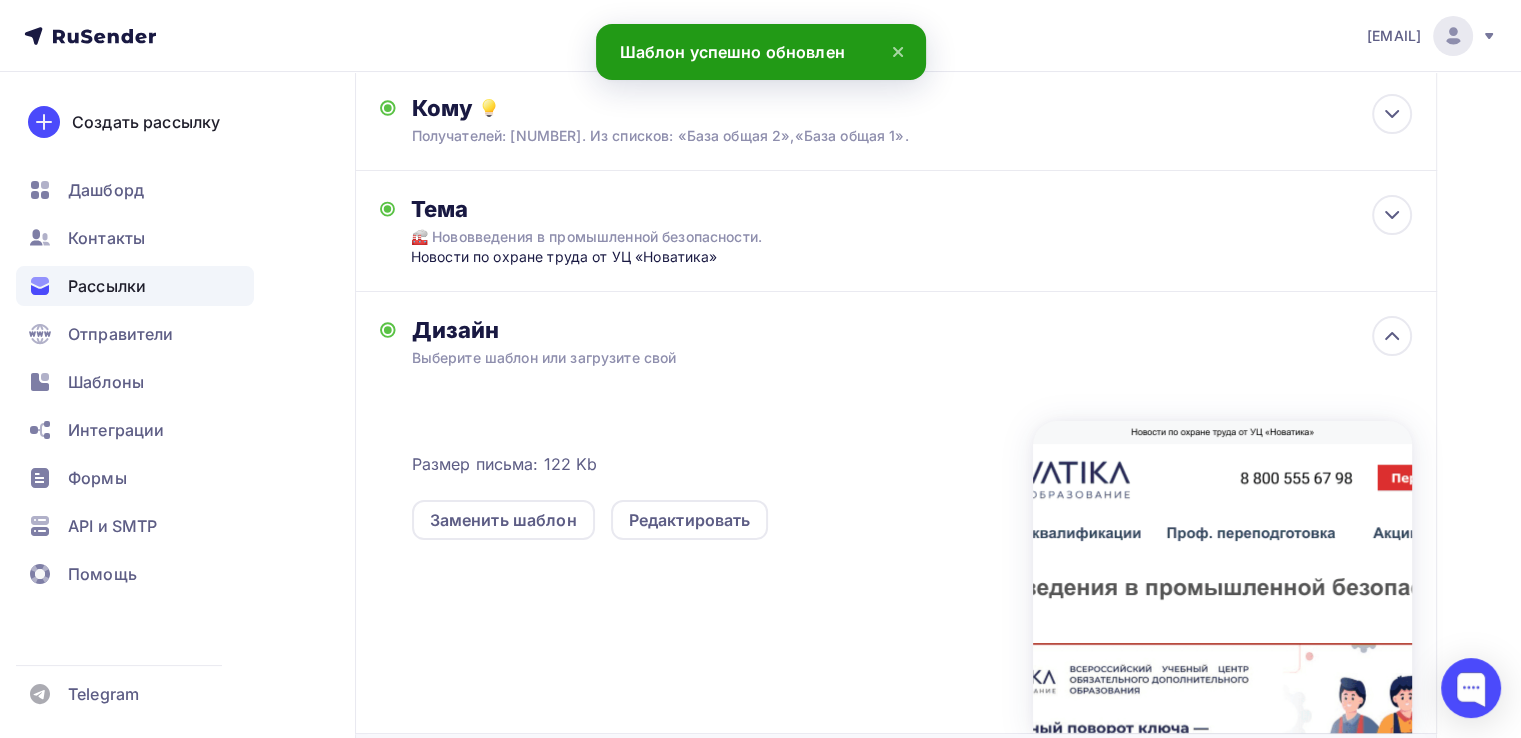 scroll, scrollTop: 0, scrollLeft: 0, axis: both 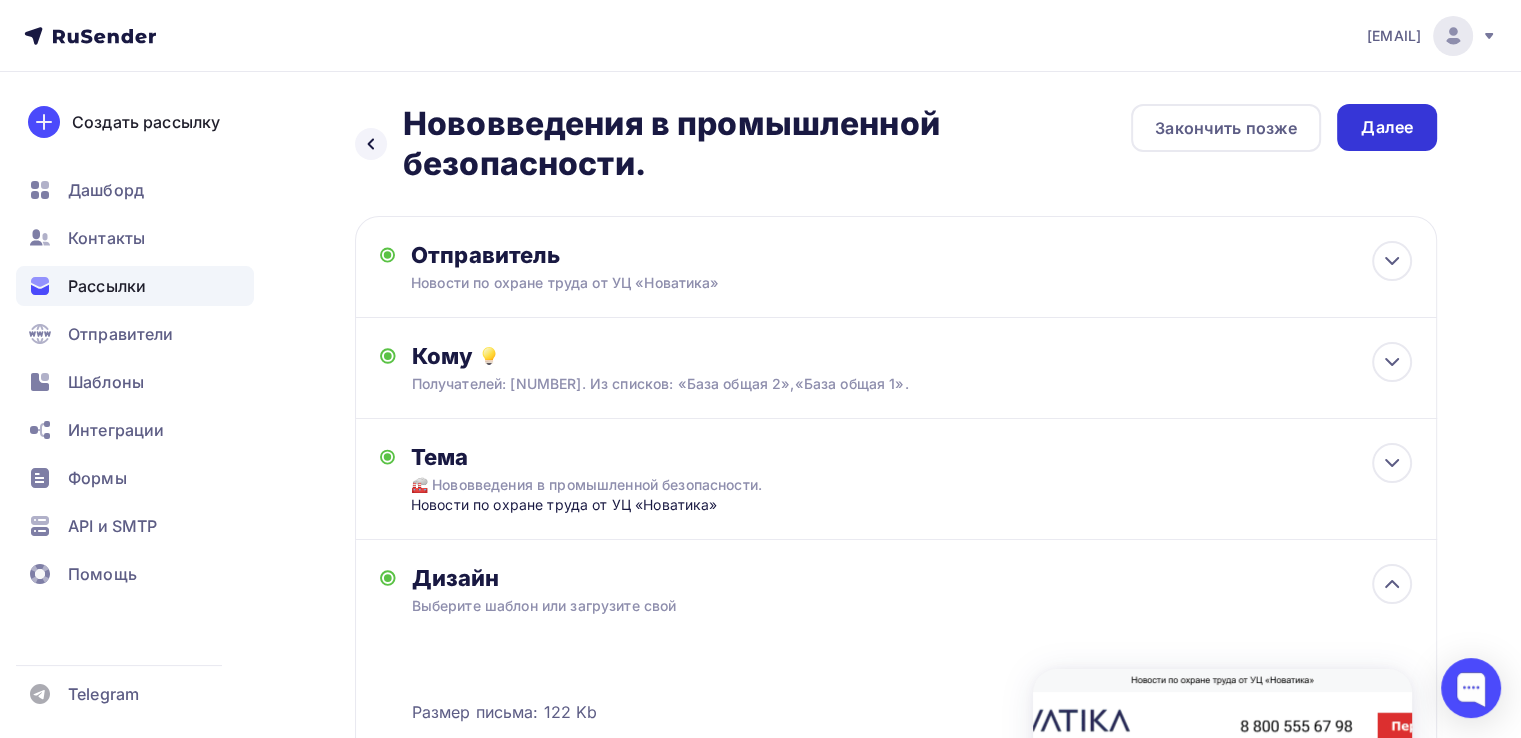 click on "Далее" at bounding box center (1387, 127) 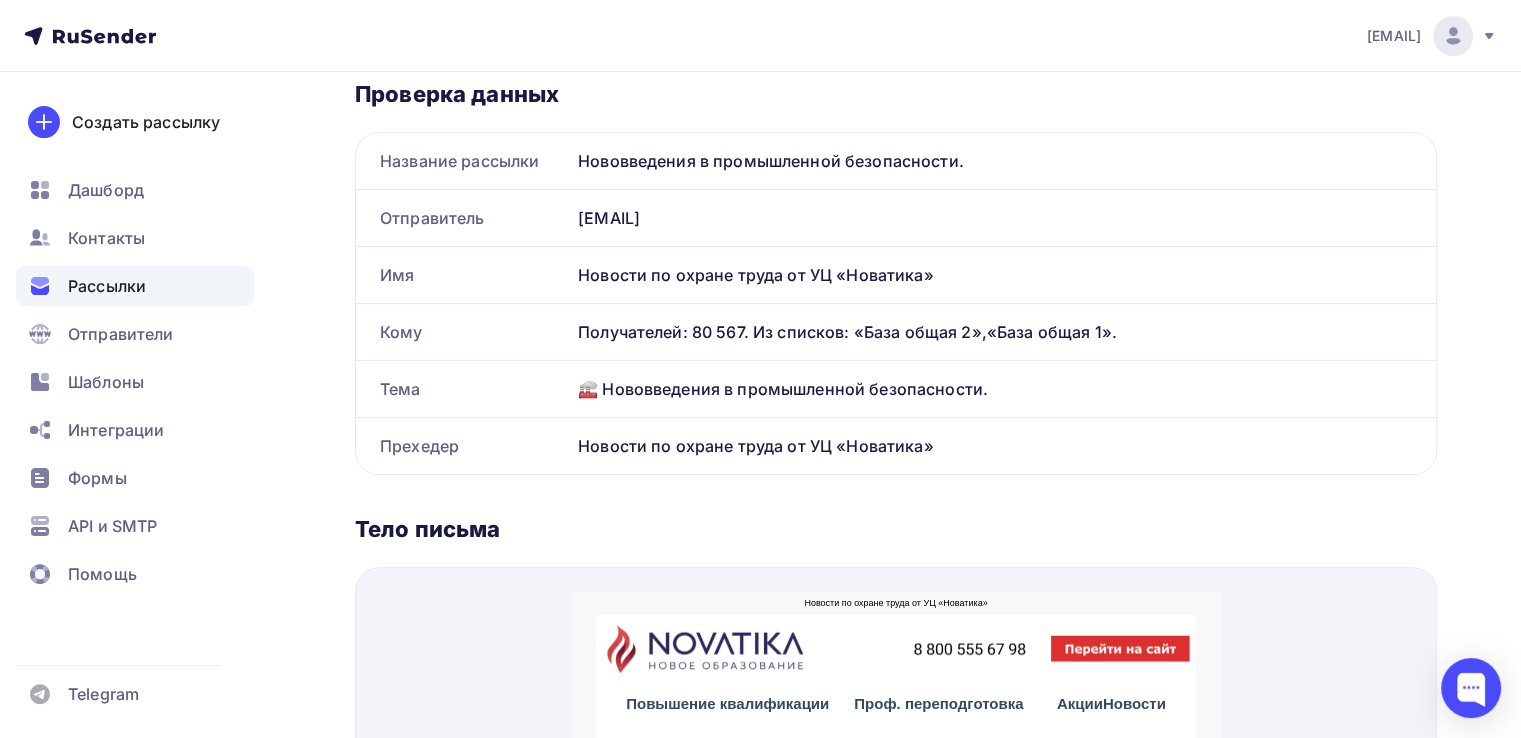 scroll, scrollTop: 0, scrollLeft: 0, axis: both 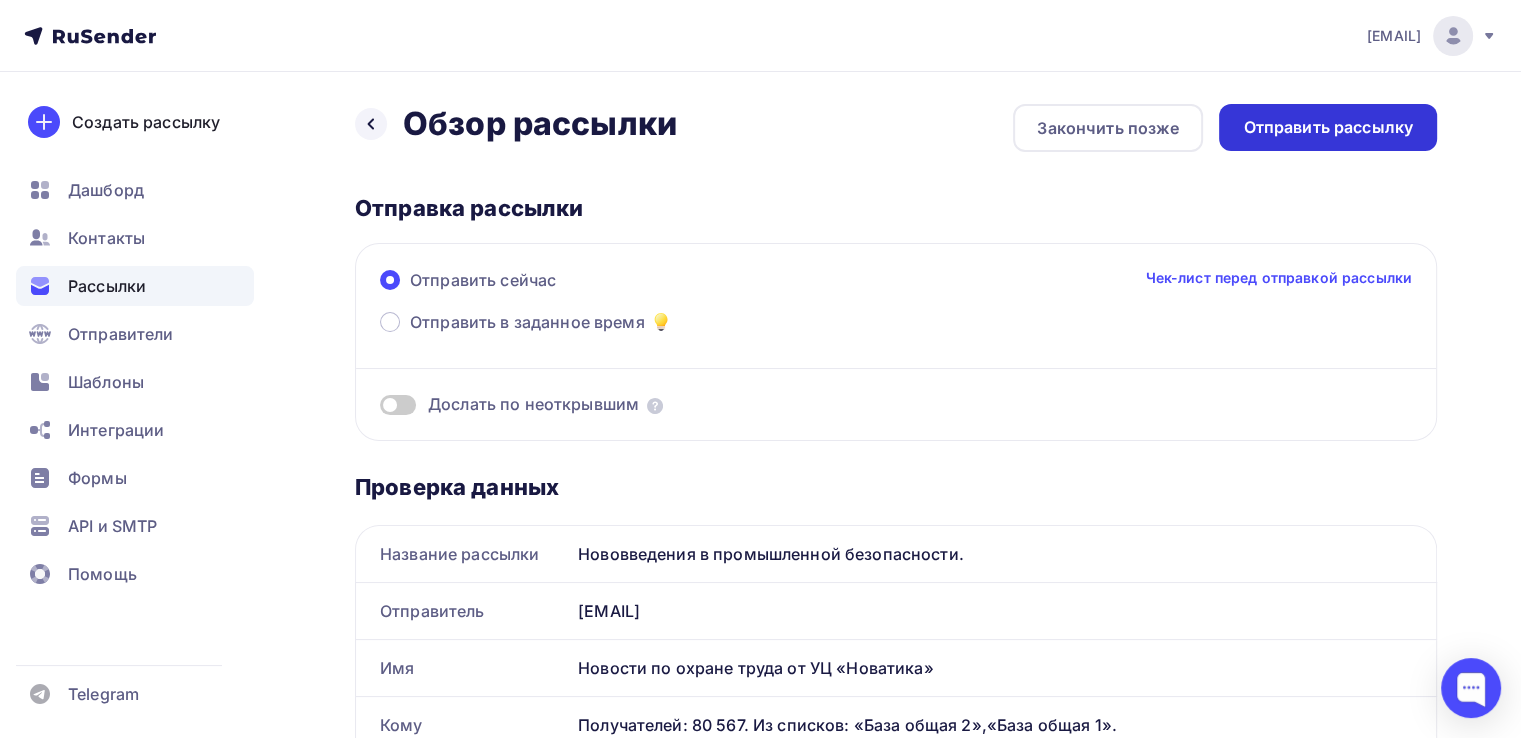 click on "Отправить рассылку" at bounding box center [1328, 127] 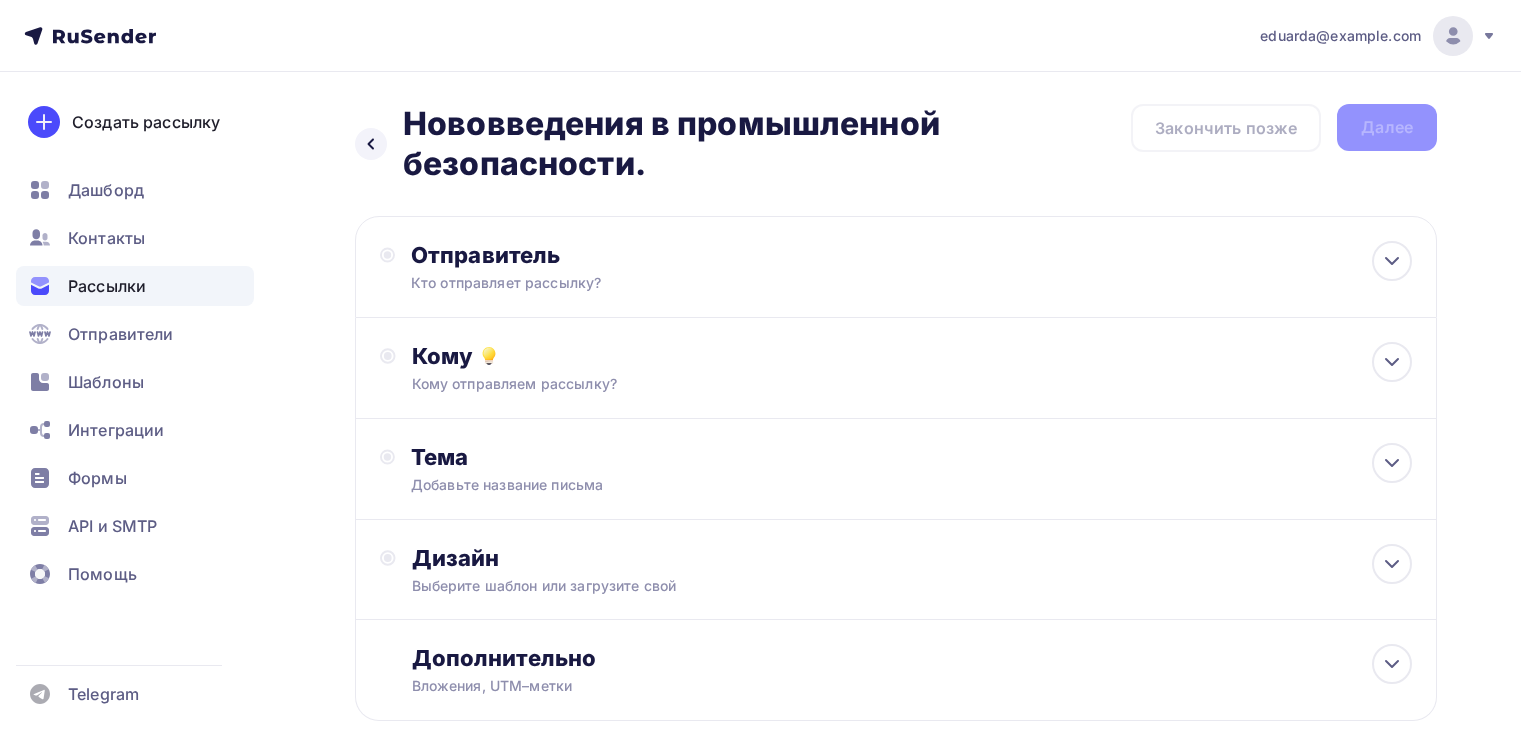 scroll, scrollTop: 0, scrollLeft: 0, axis: both 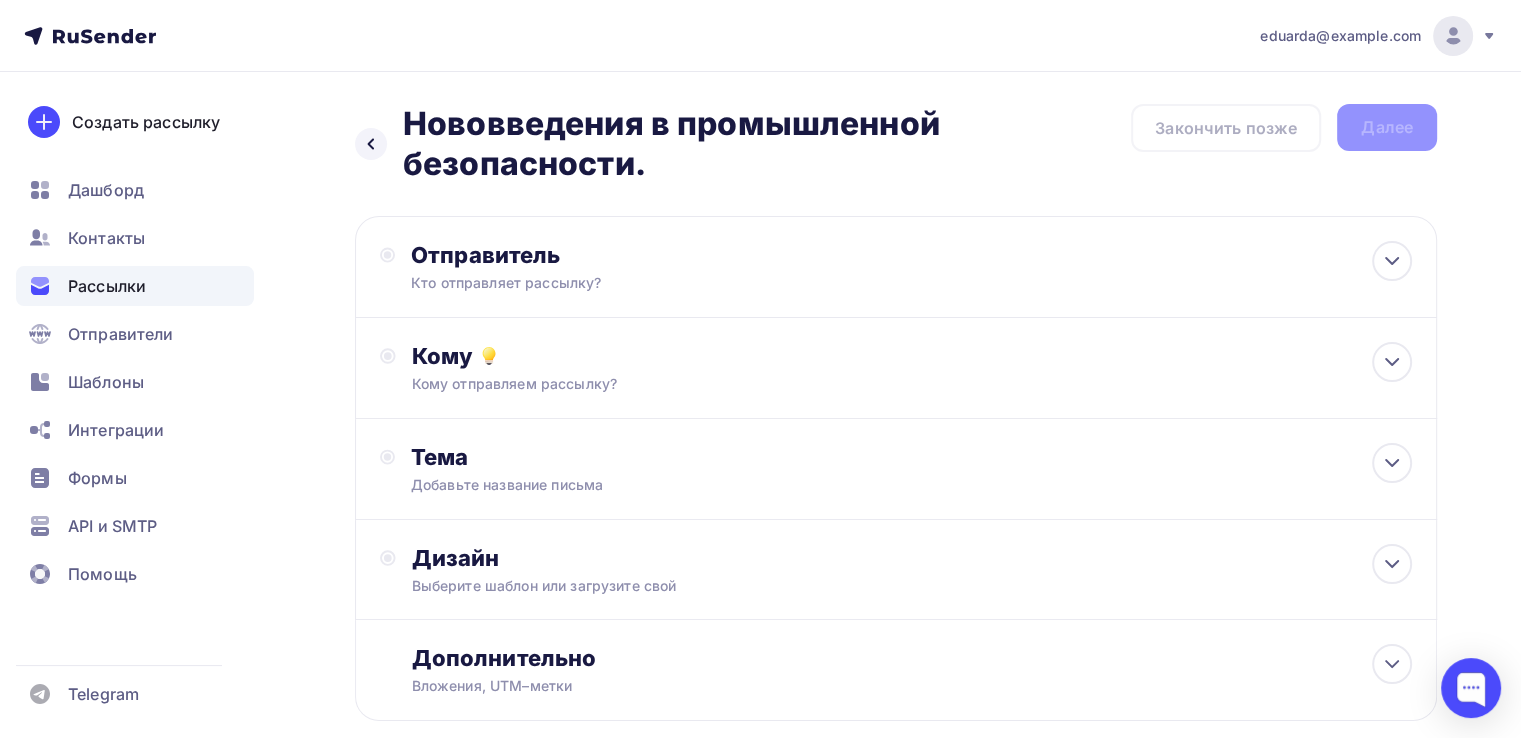 click on "Рассылки" at bounding box center [135, 286] 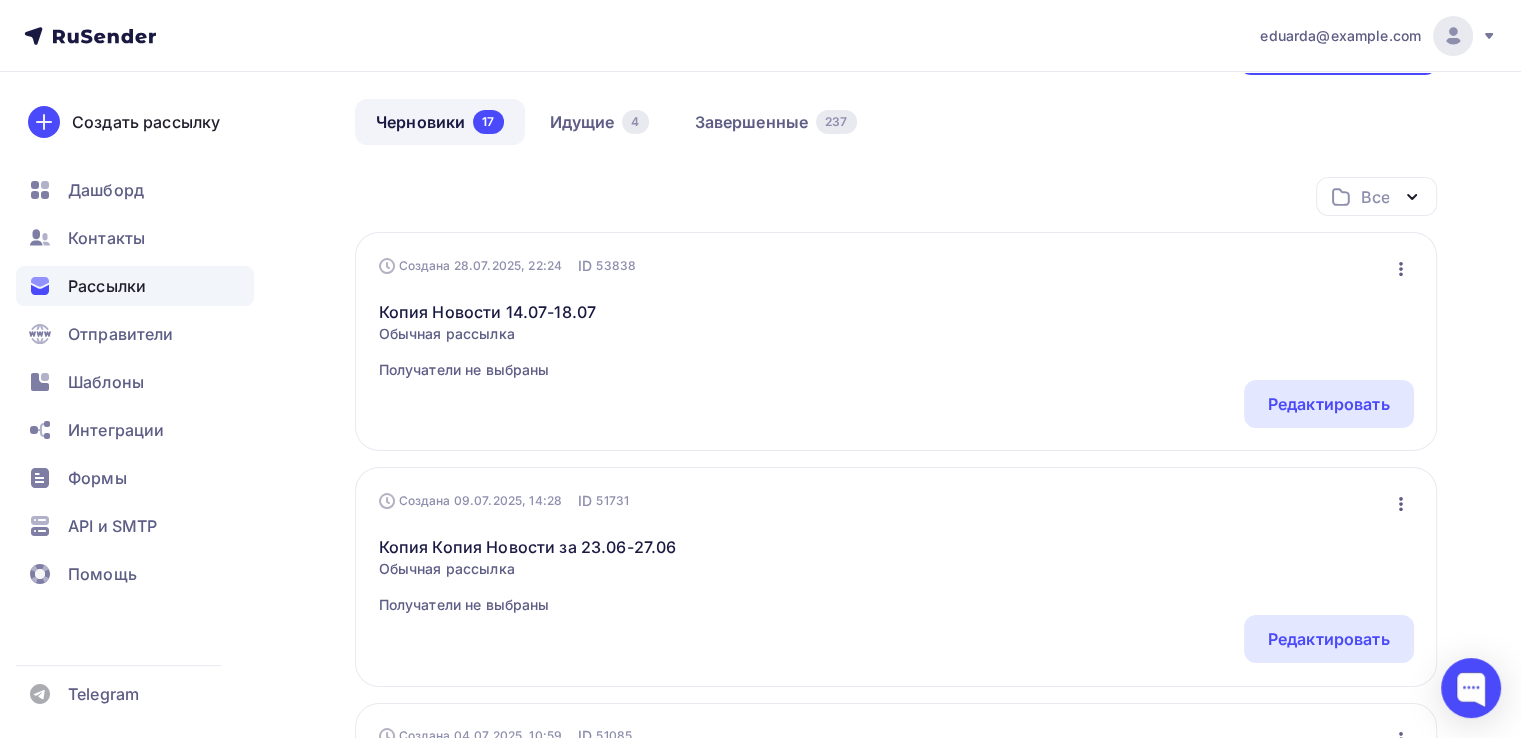 scroll, scrollTop: 200, scrollLeft: 0, axis: vertical 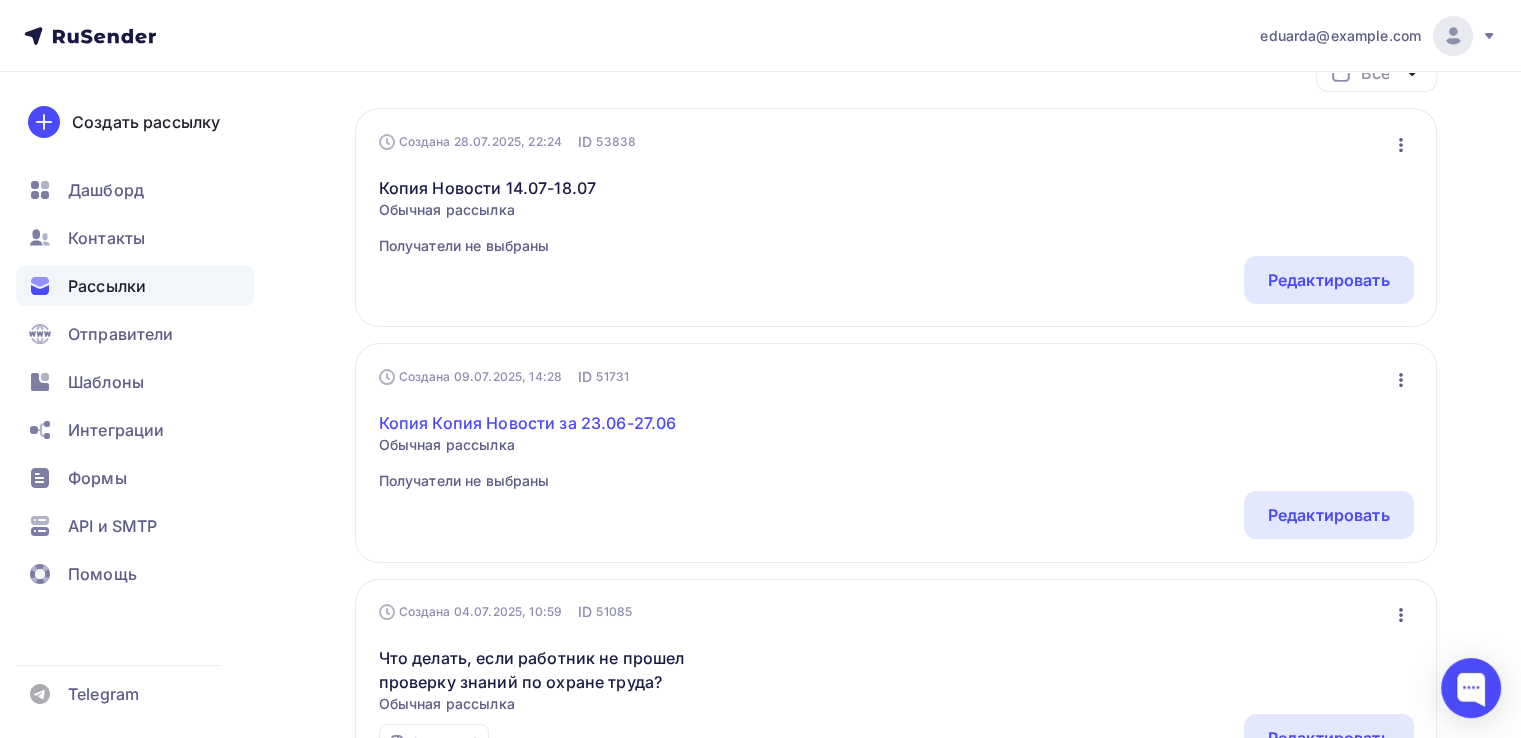 click on "Копия Копия Новости за 23.06-27.06" at bounding box center (528, 423) 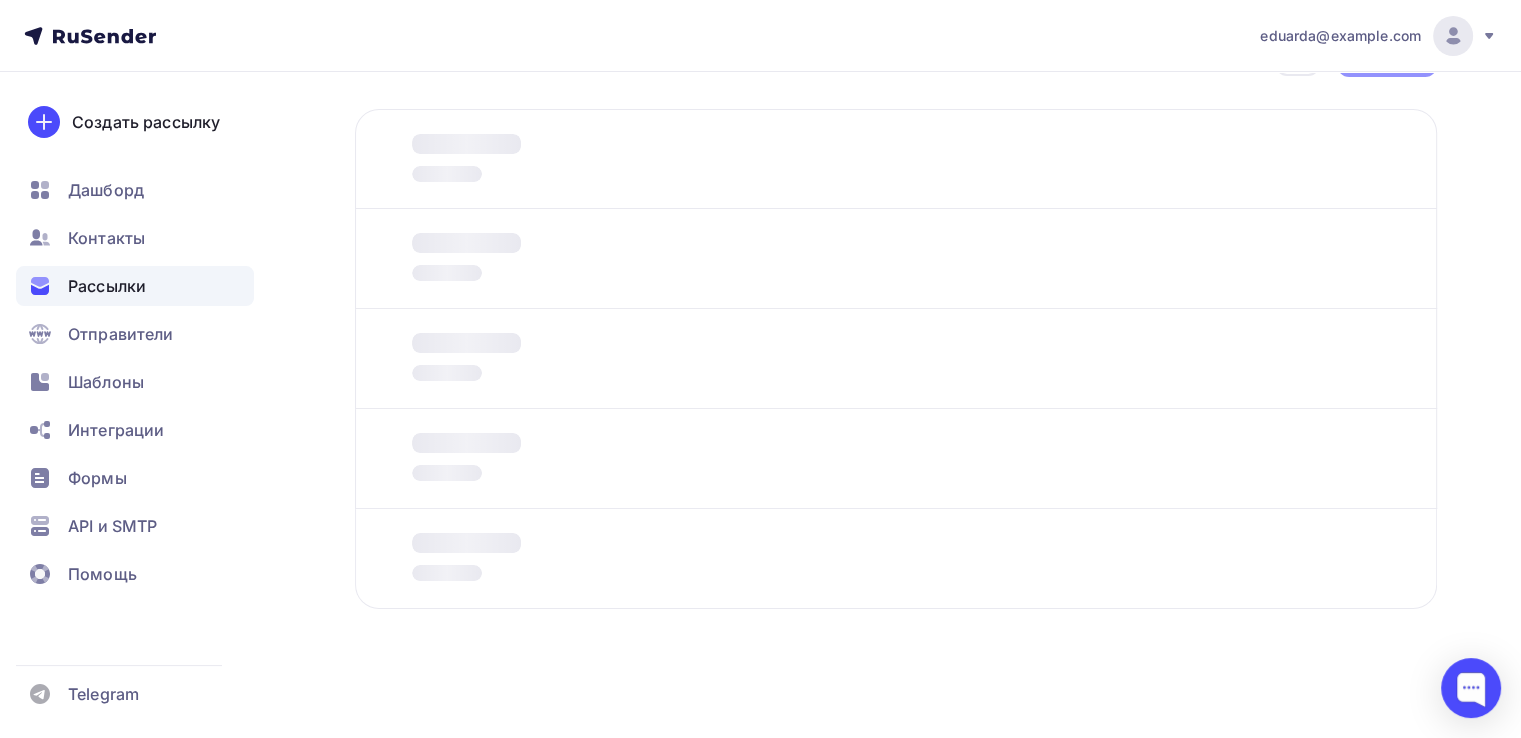 scroll, scrollTop: 0, scrollLeft: 0, axis: both 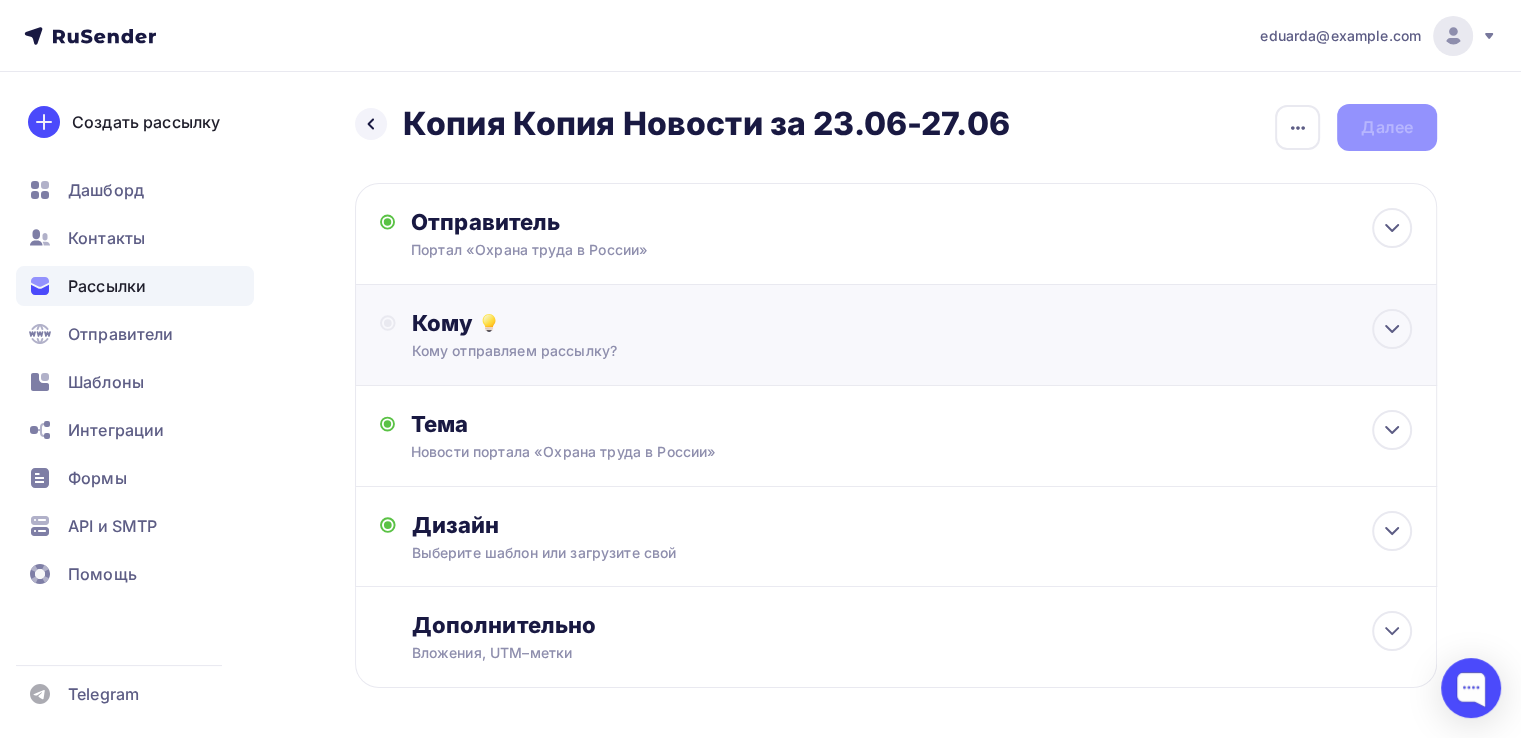 click on "Кому" at bounding box center (912, 323) 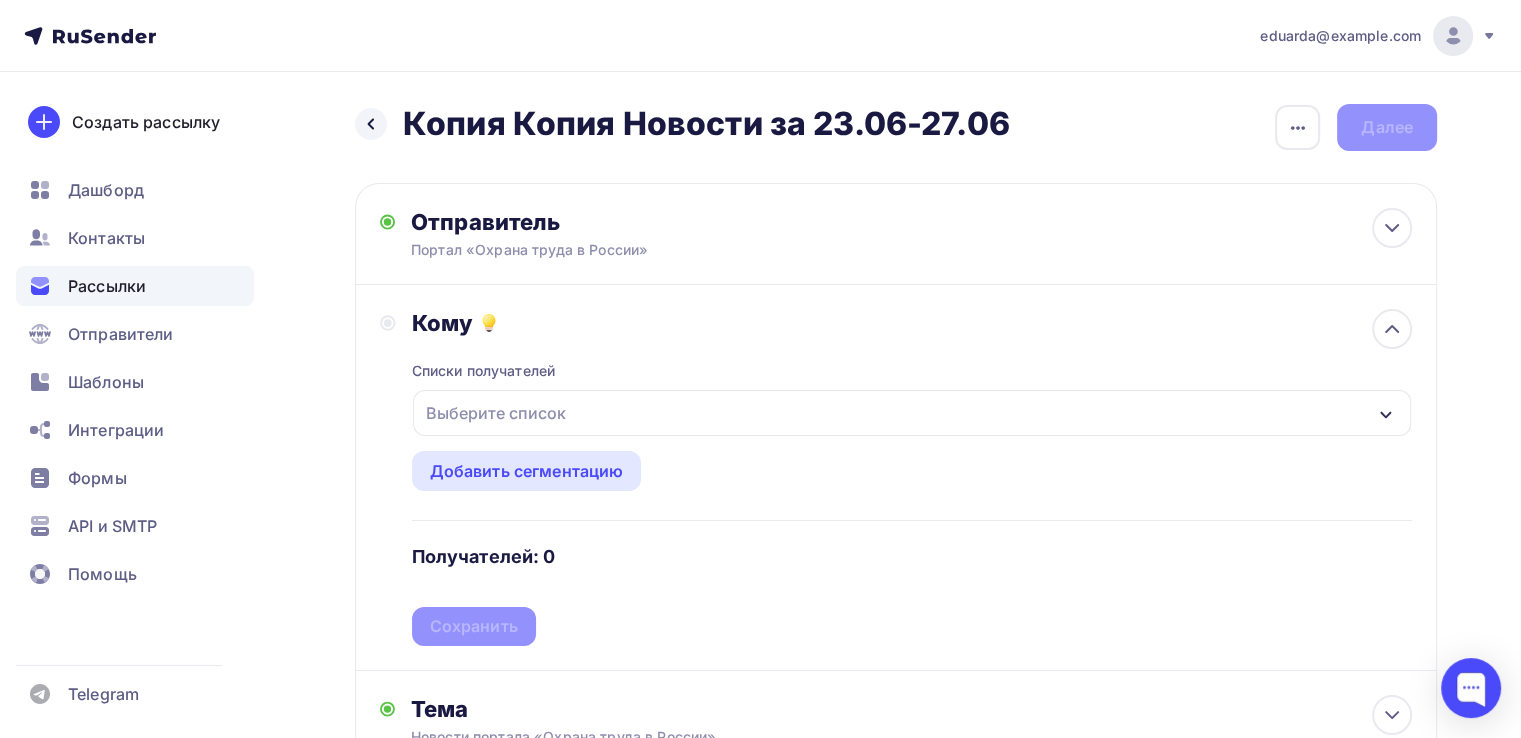 click on "Кому" at bounding box center [912, 323] 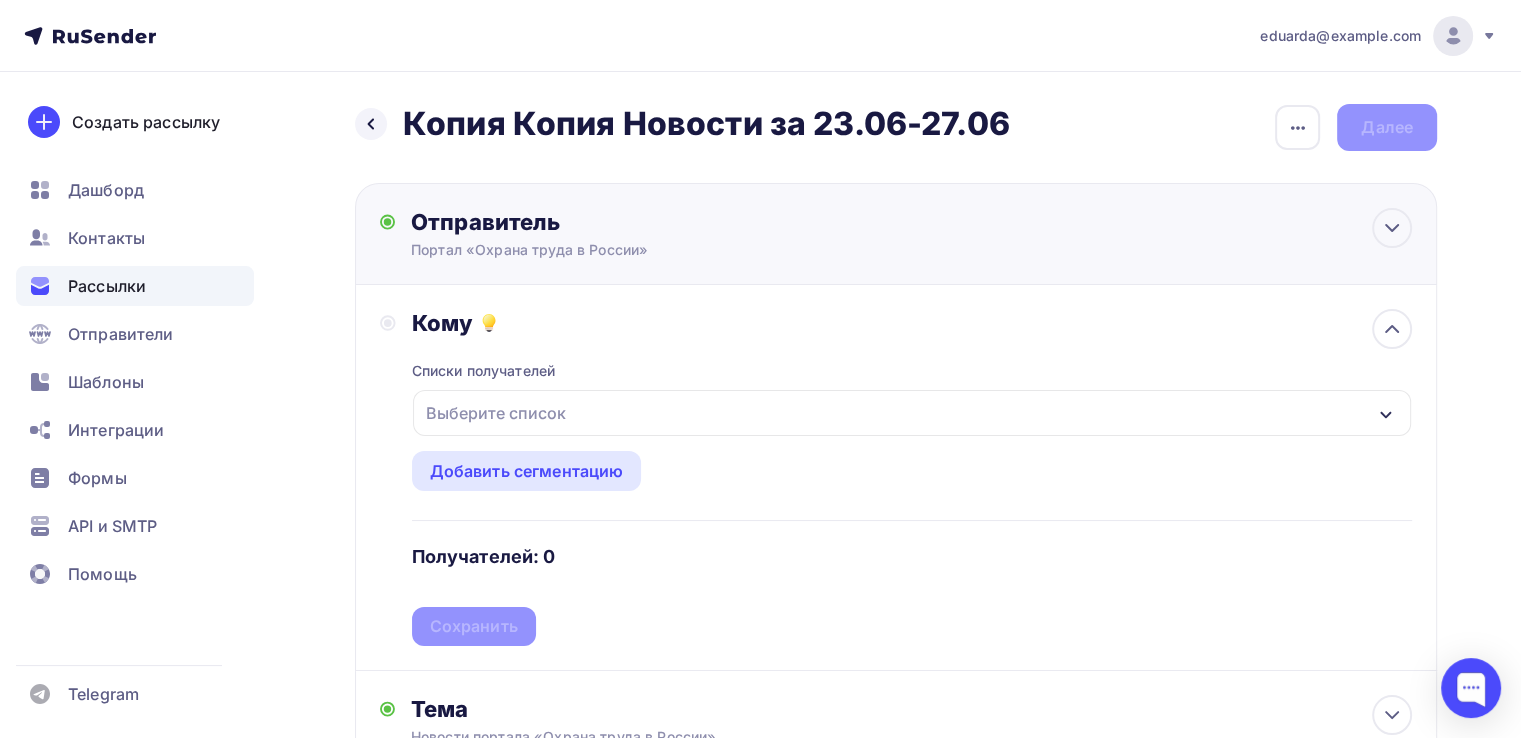 click on "Отправитель" at bounding box center [627, 222] 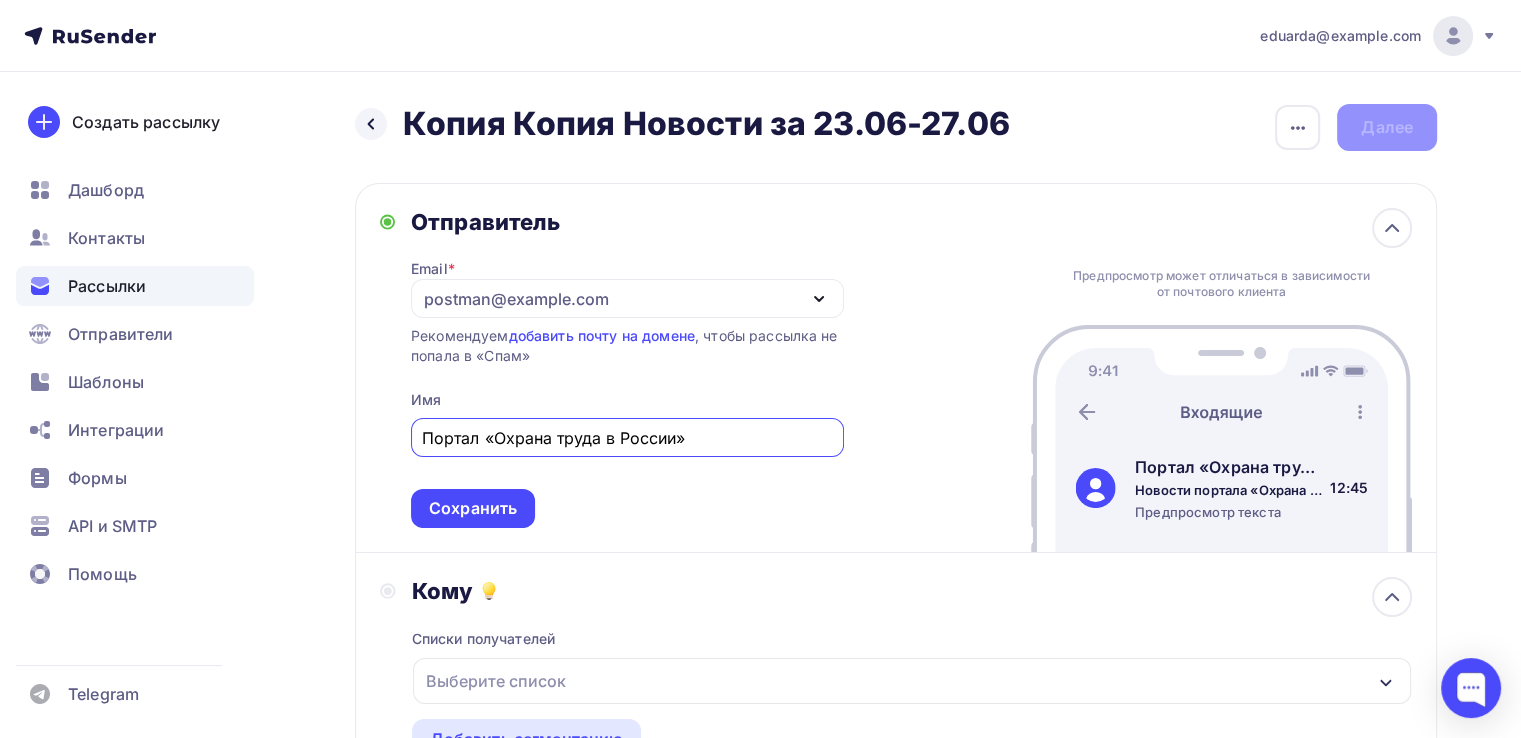 scroll, scrollTop: 0, scrollLeft: 0, axis: both 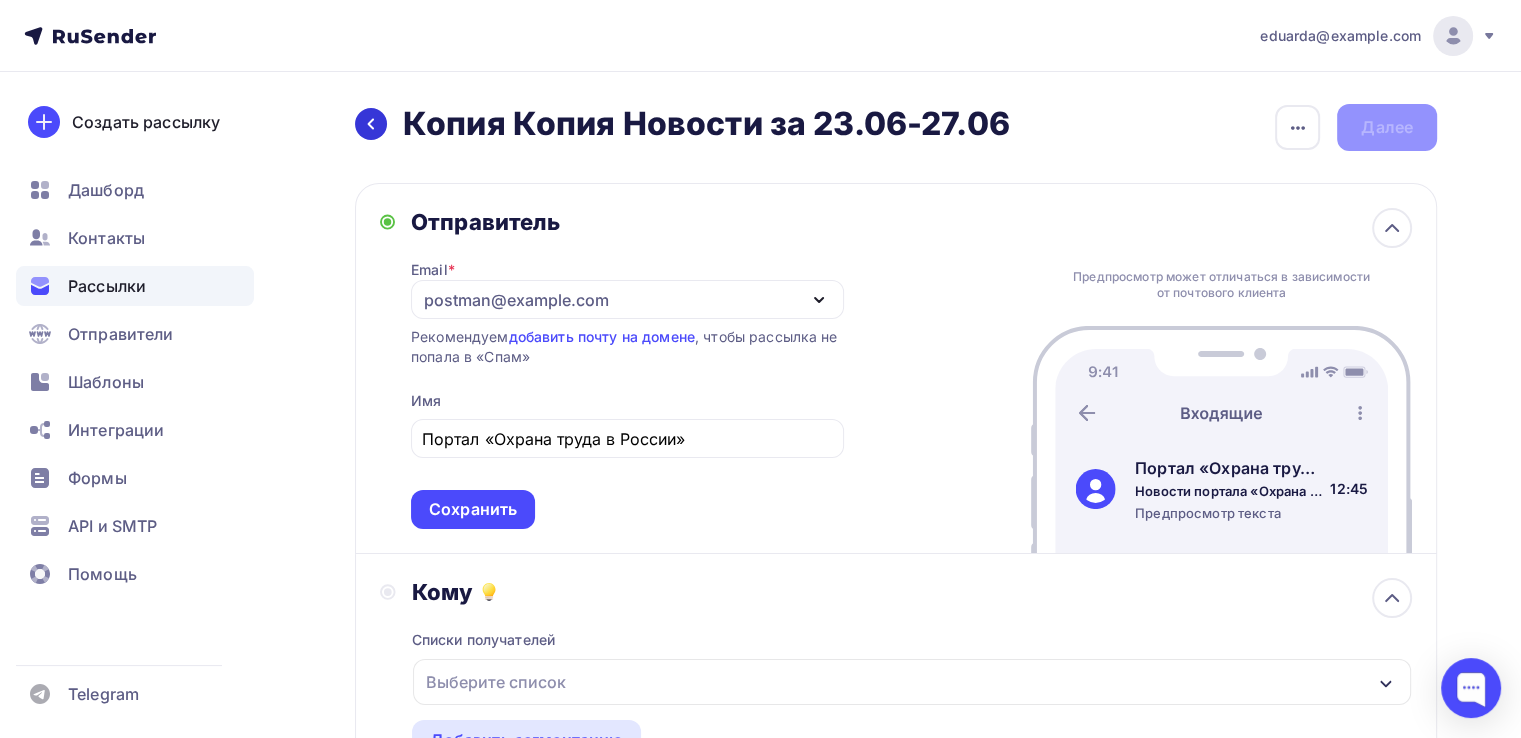 click 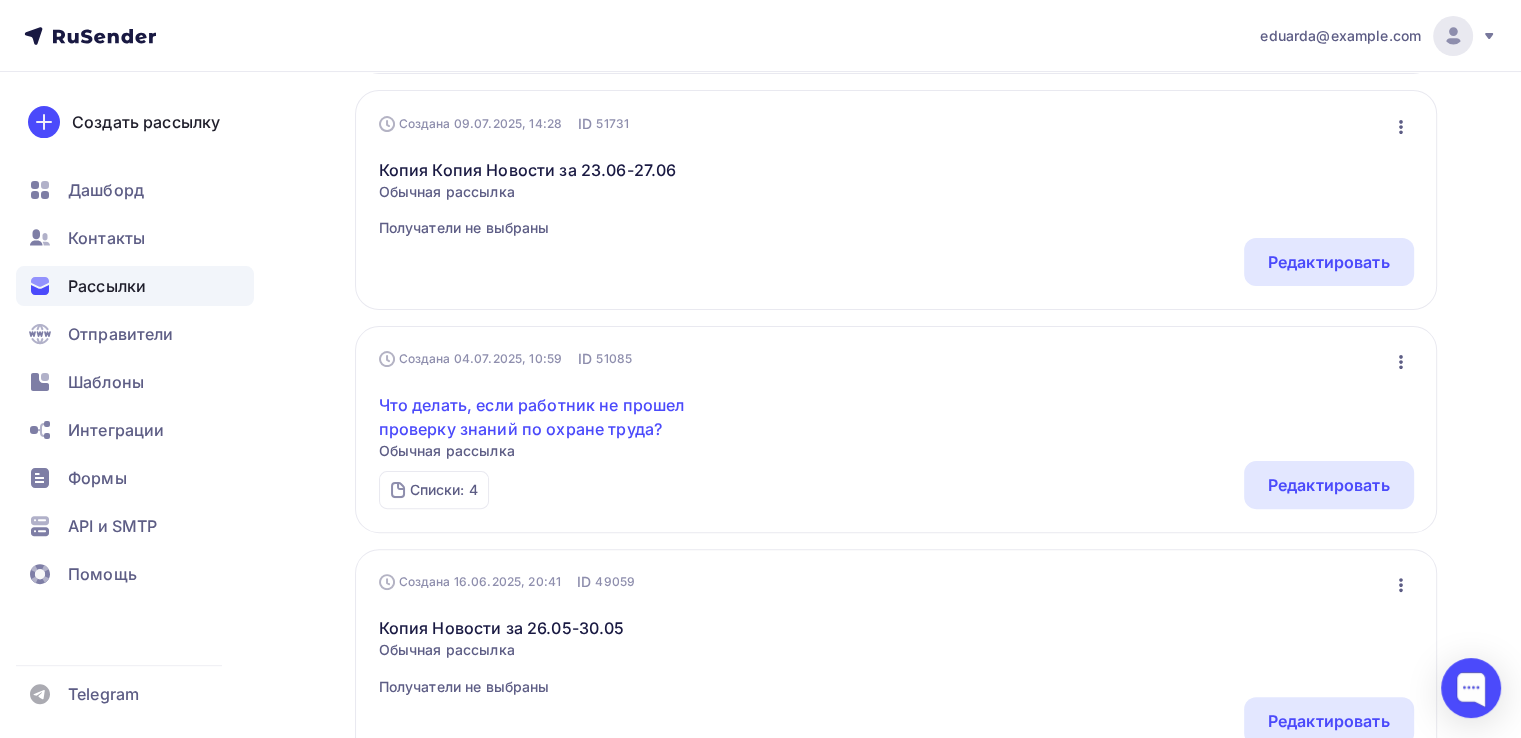 scroll, scrollTop: 460, scrollLeft: 0, axis: vertical 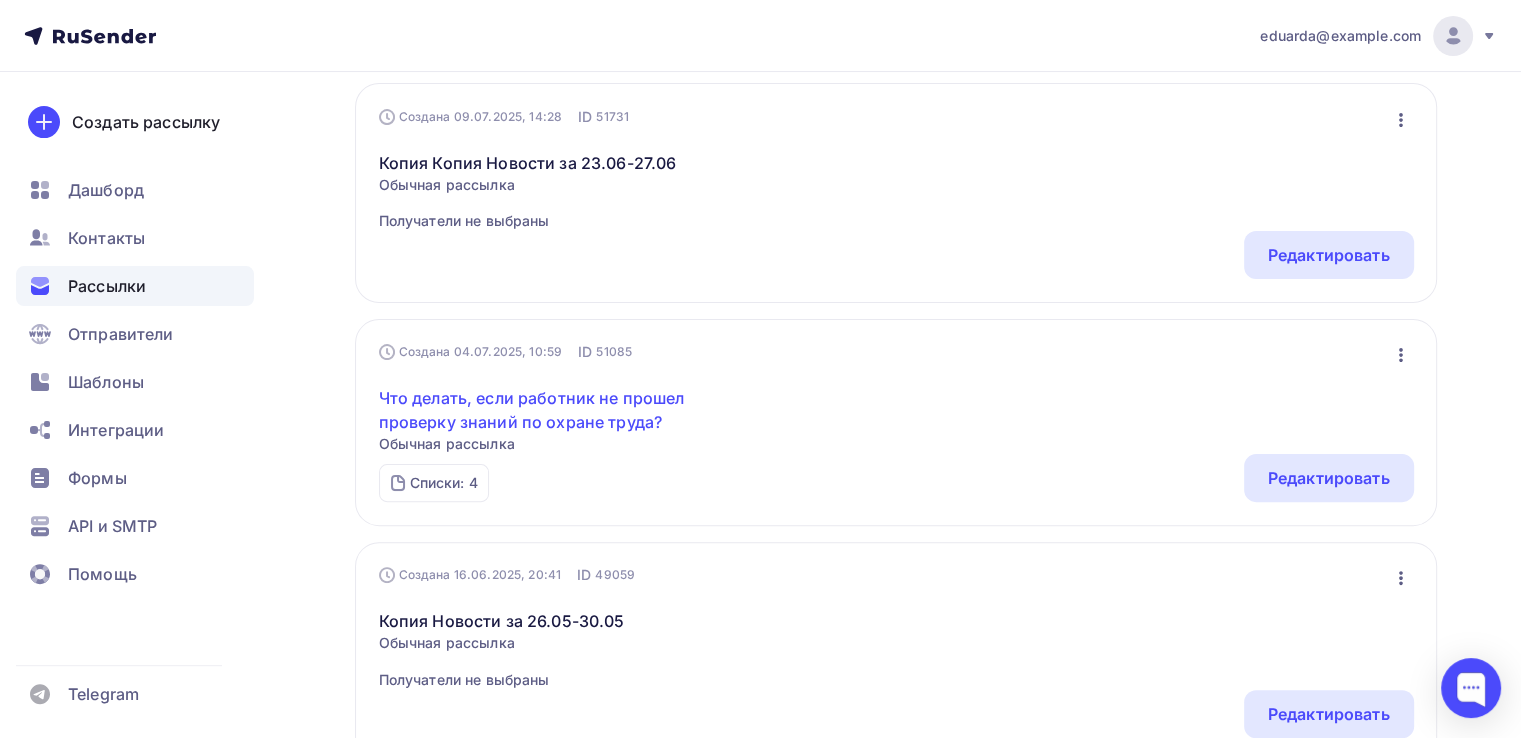 click on "Что делать, если работник не прошел проверку знаний по охране труда?" at bounding box center (550, 410) 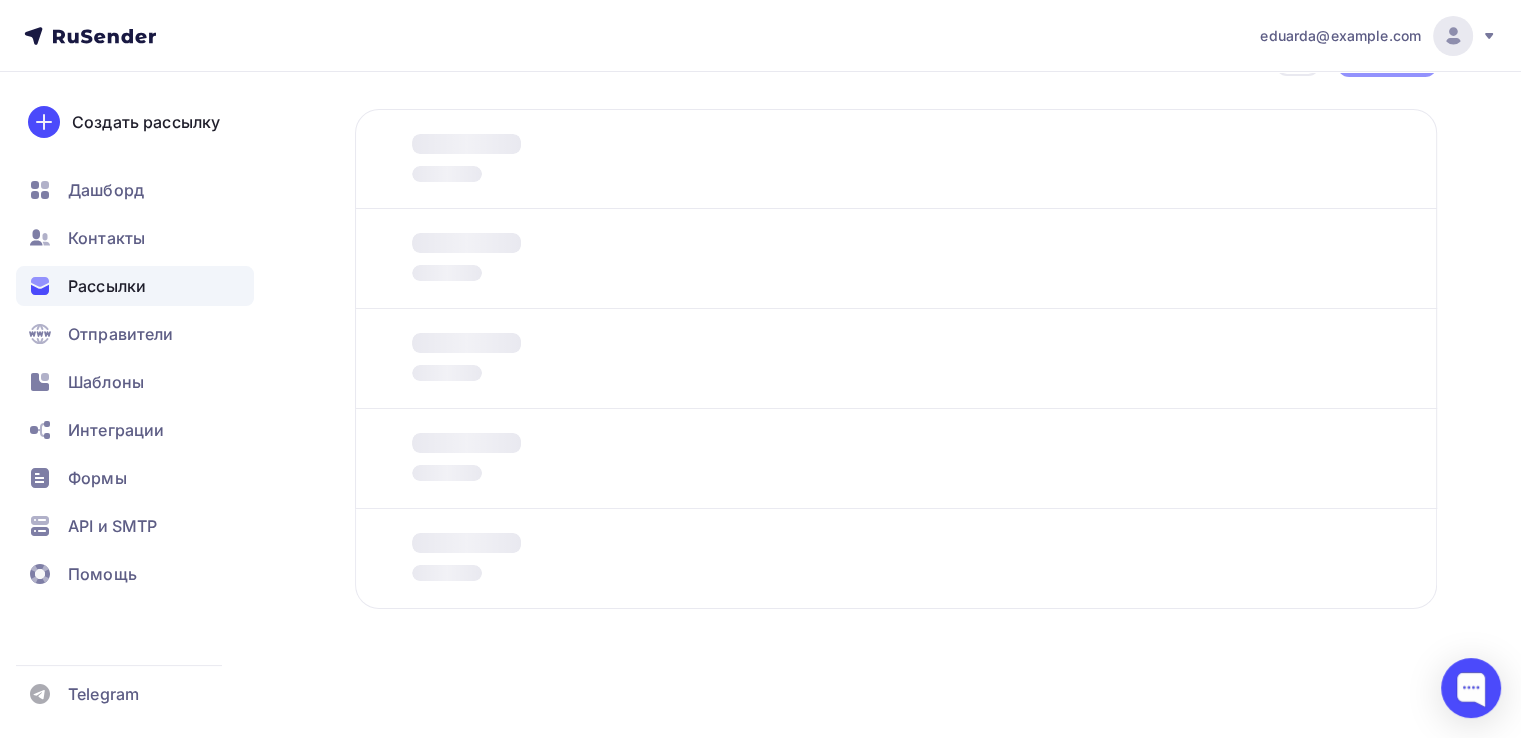scroll, scrollTop: 0, scrollLeft: 0, axis: both 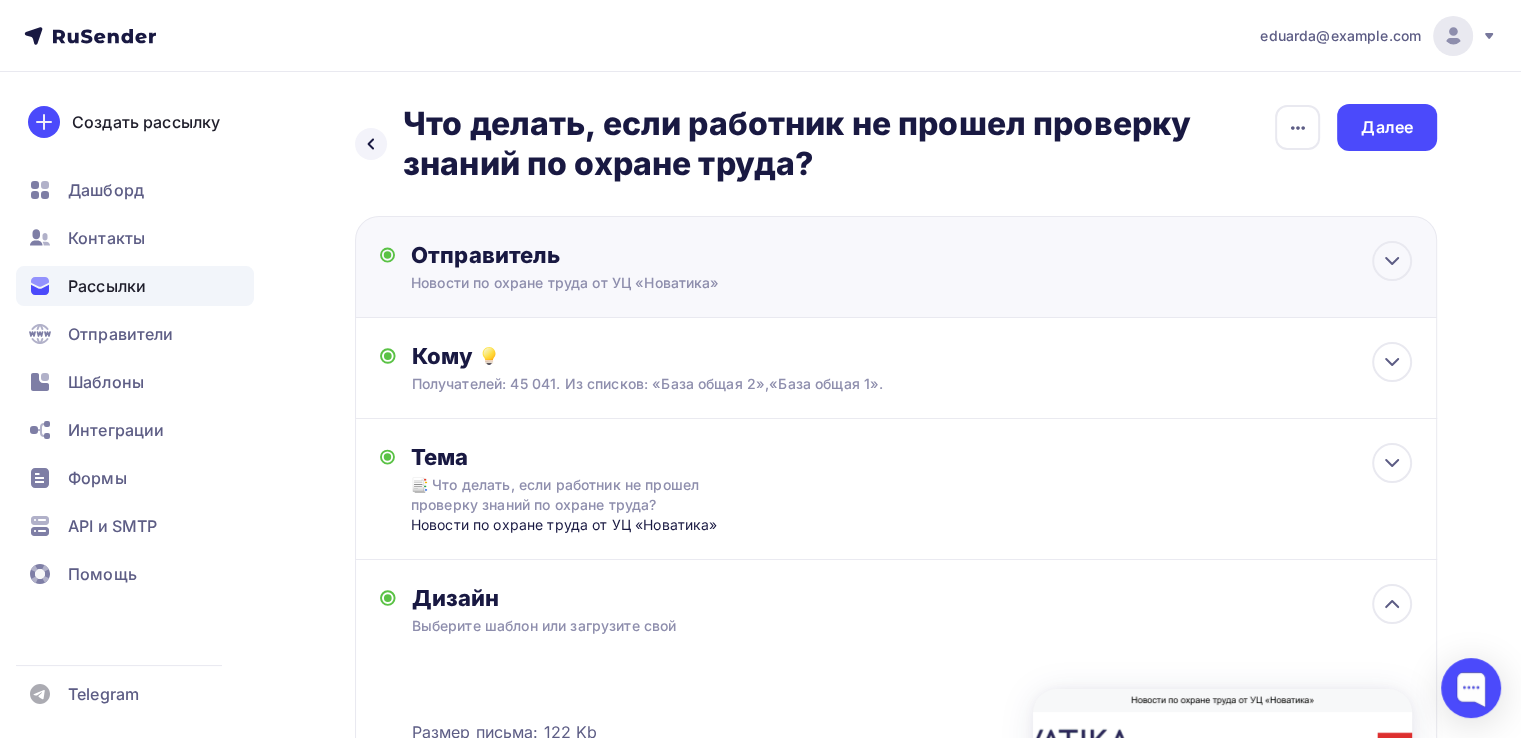 click on "Отправитель" at bounding box center (627, 255) 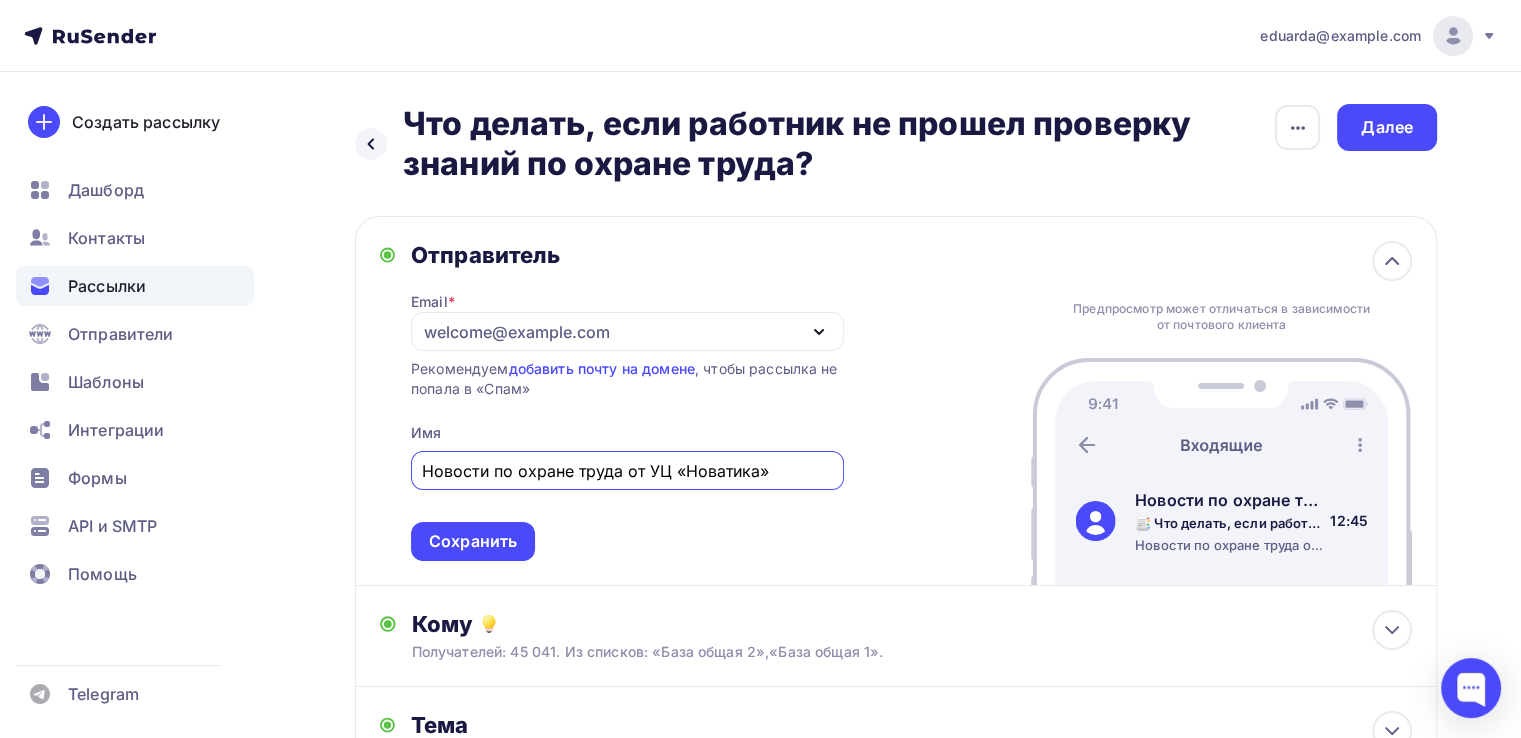 scroll, scrollTop: 0, scrollLeft: 0, axis: both 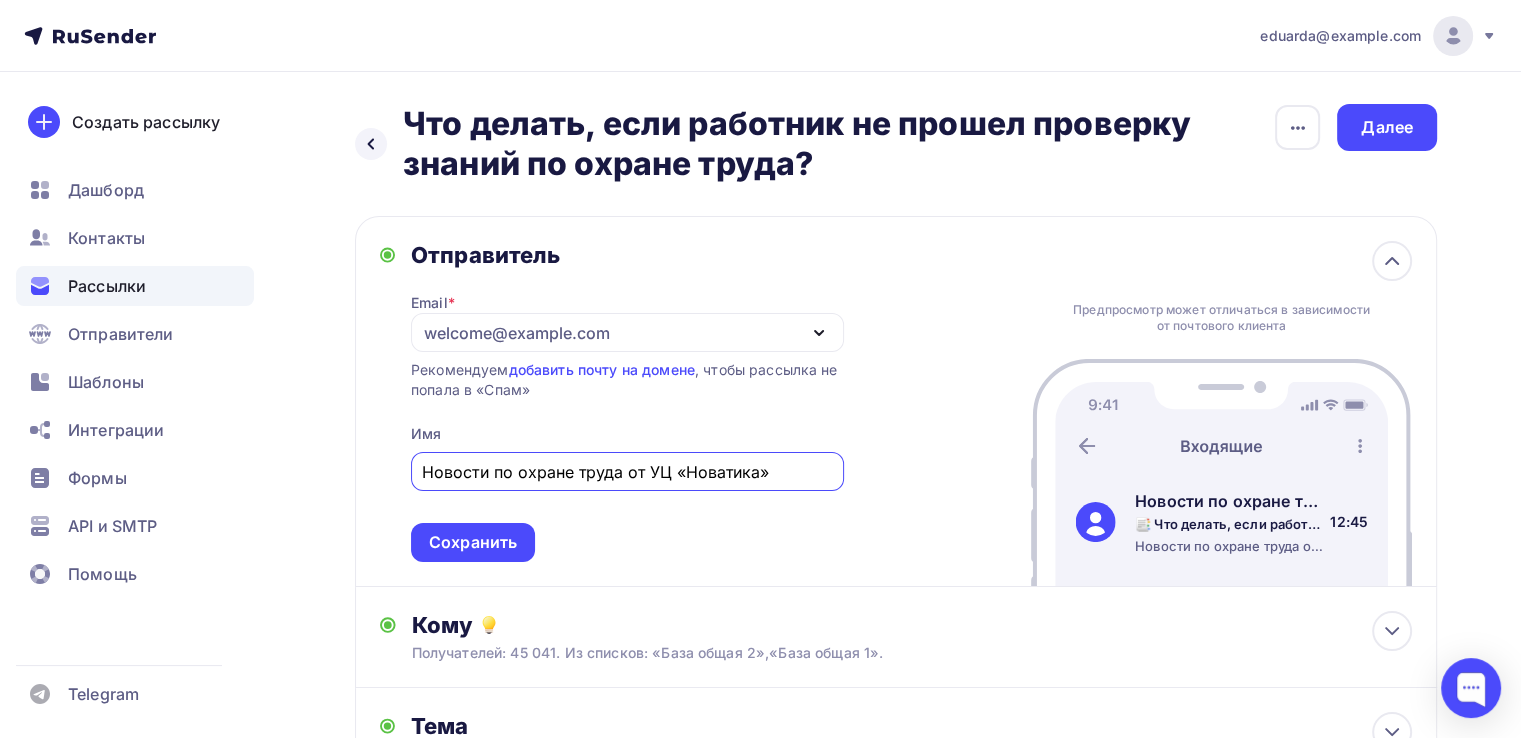 drag, startPoint x: 784, startPoint y: 469, endPoint x: 349, endPoint y: 521, distance: 438.09702 